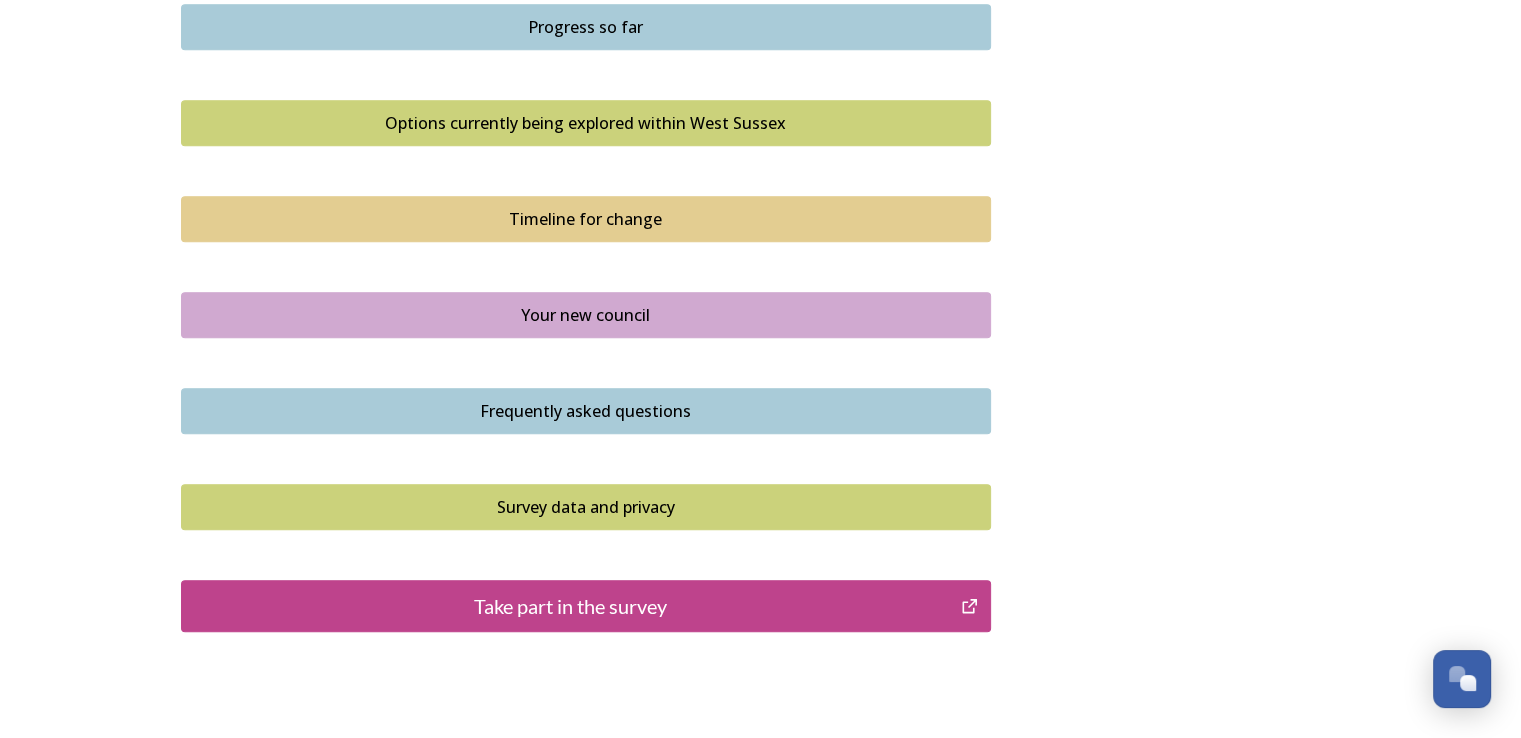 scroll, scrollTop: 1411, scrollLeft: 0, axis: vertical 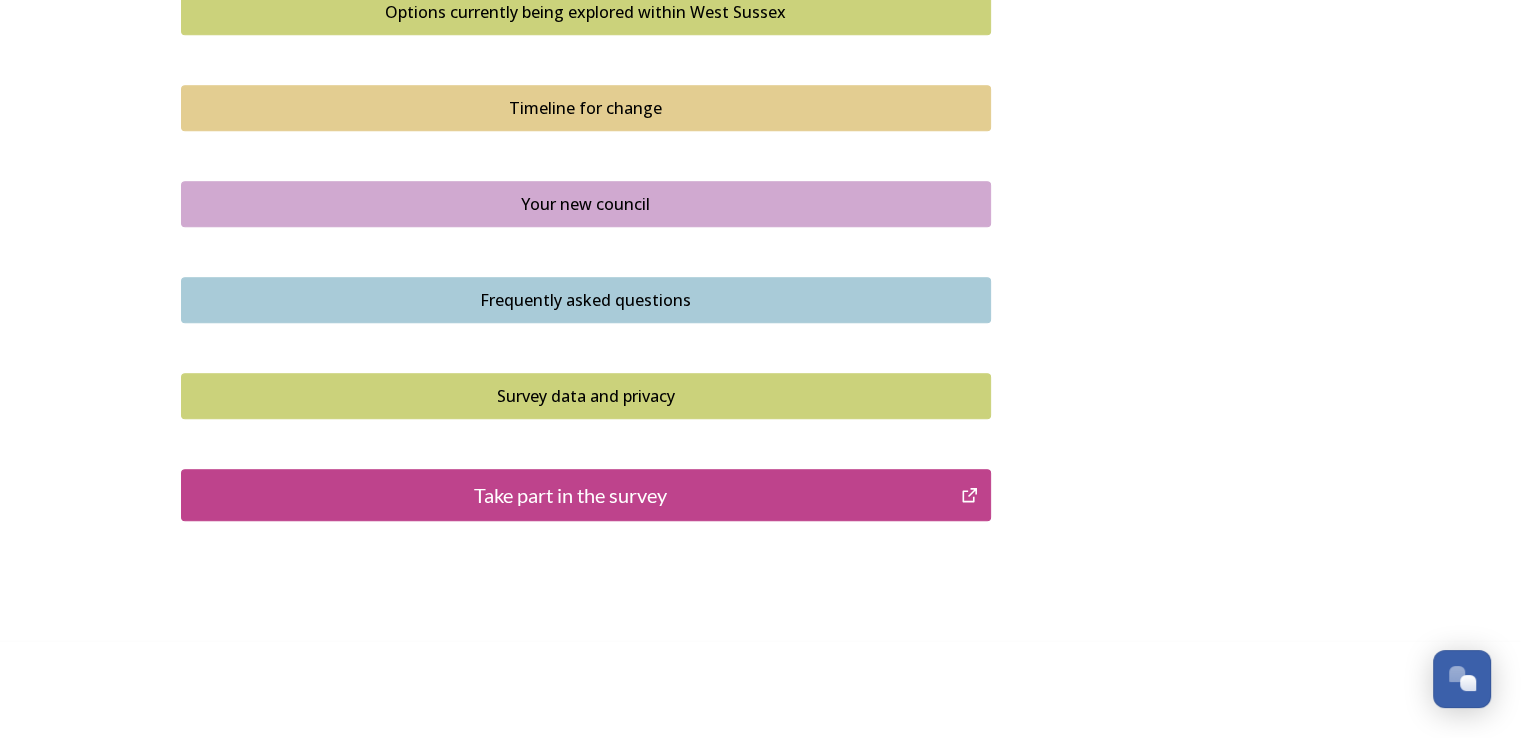 click on "Take part in the survey" at bounding box center [571, 495] 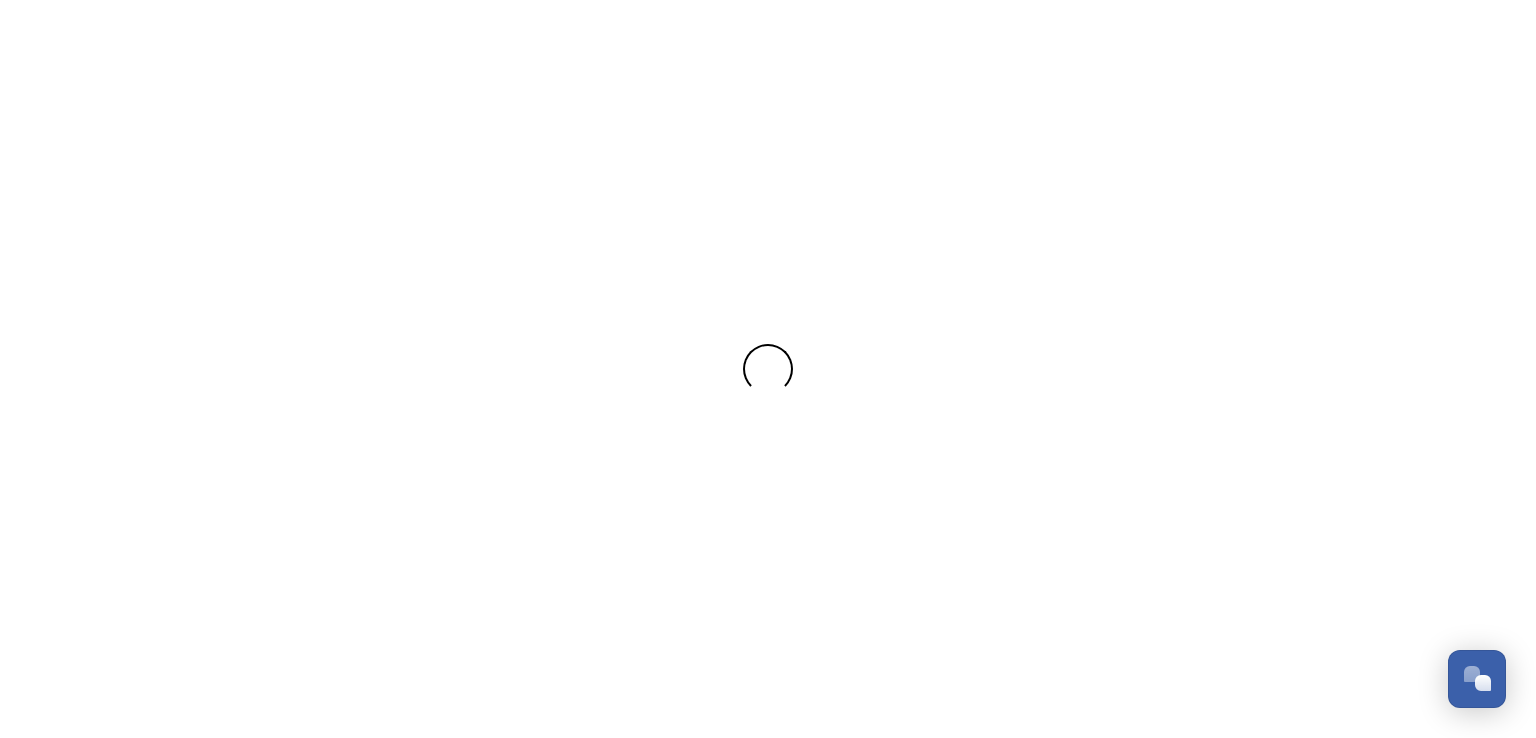 scroll, scrollTop: 0, scrollLeft: 0, axis: both 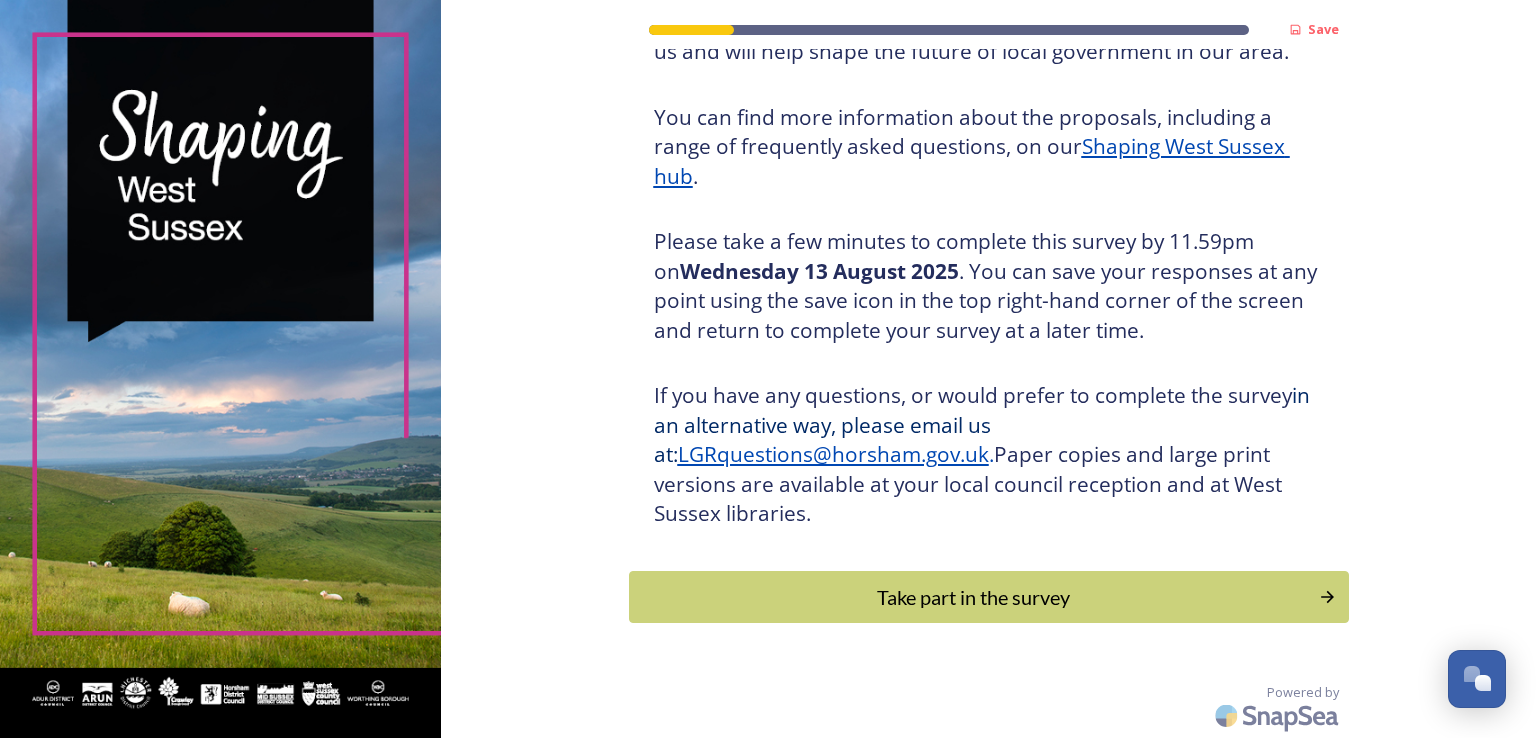 click on "Take part in the survey" at bounding box center [974, 597] 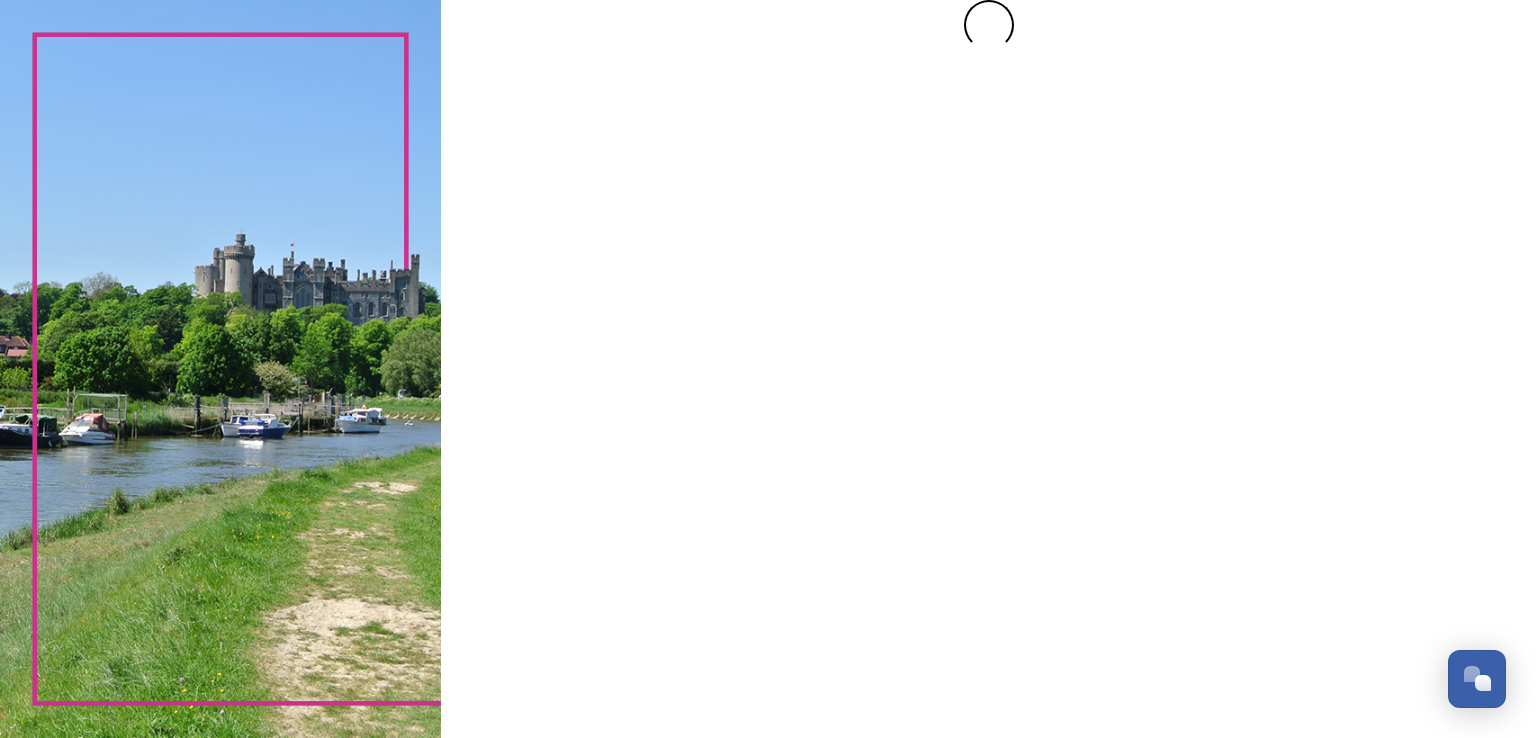 scroll, scrollTop: 0, scrollLeft: 0, axis: both 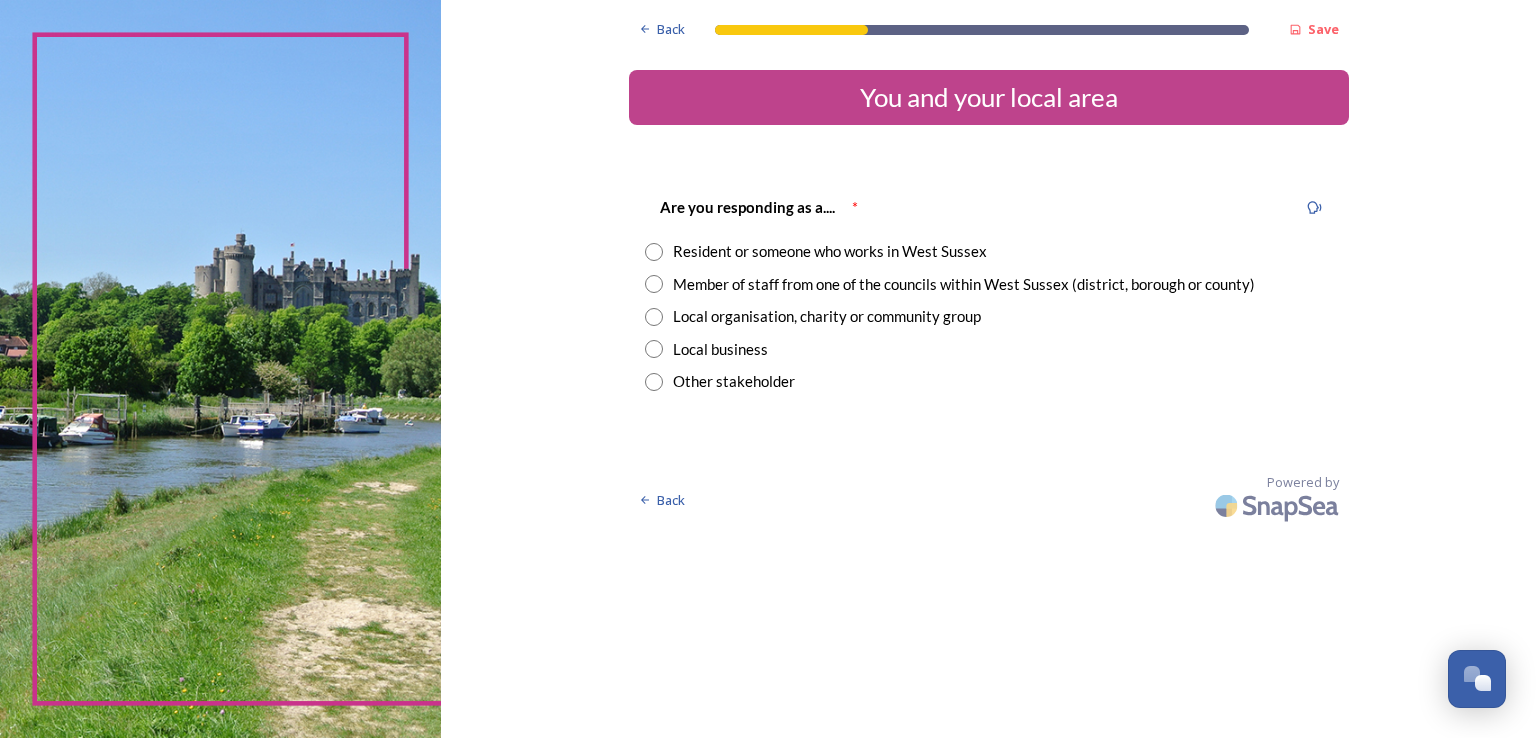 click at bounding box center (654, 284) 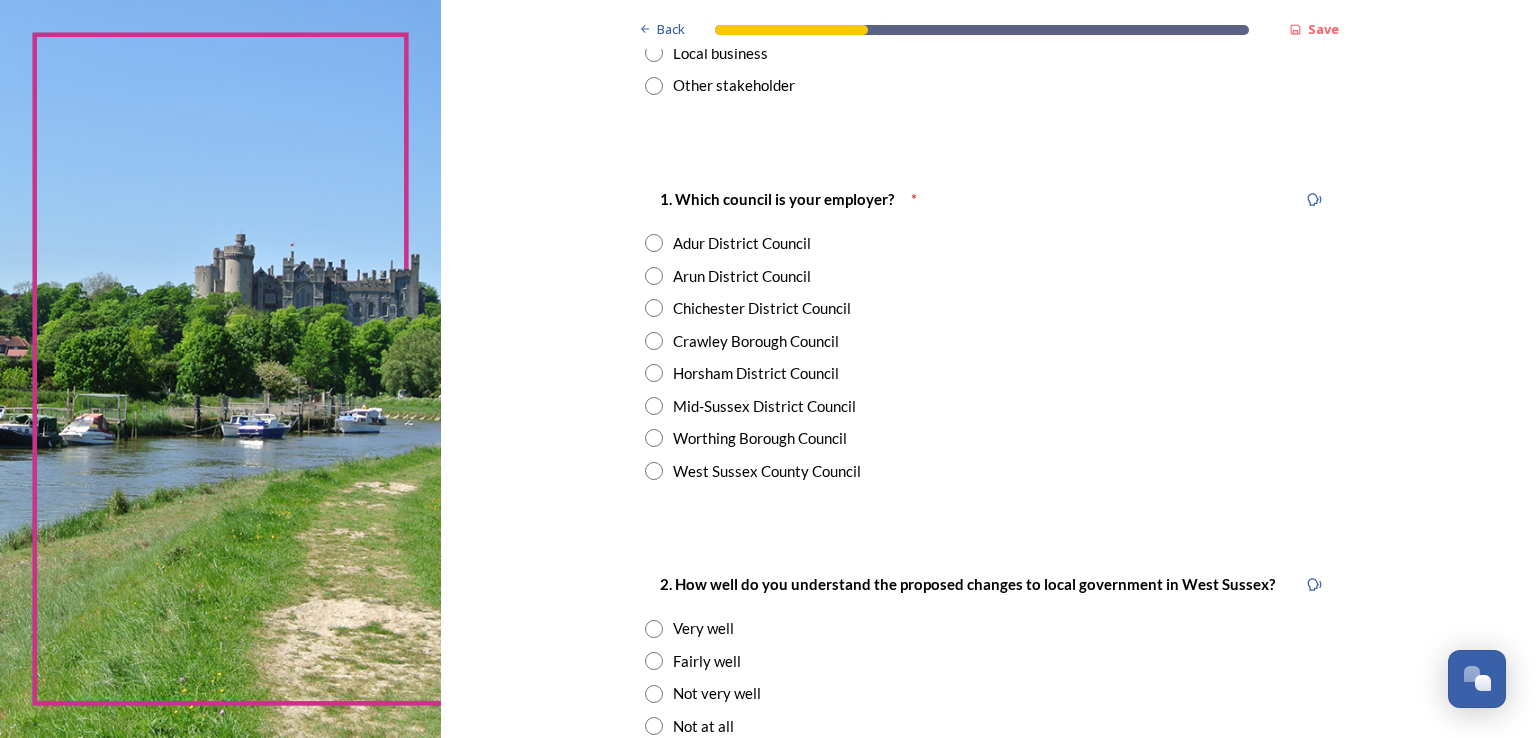 scroll, scrollTop: 300, scrollLeft: 0, axis: vertical 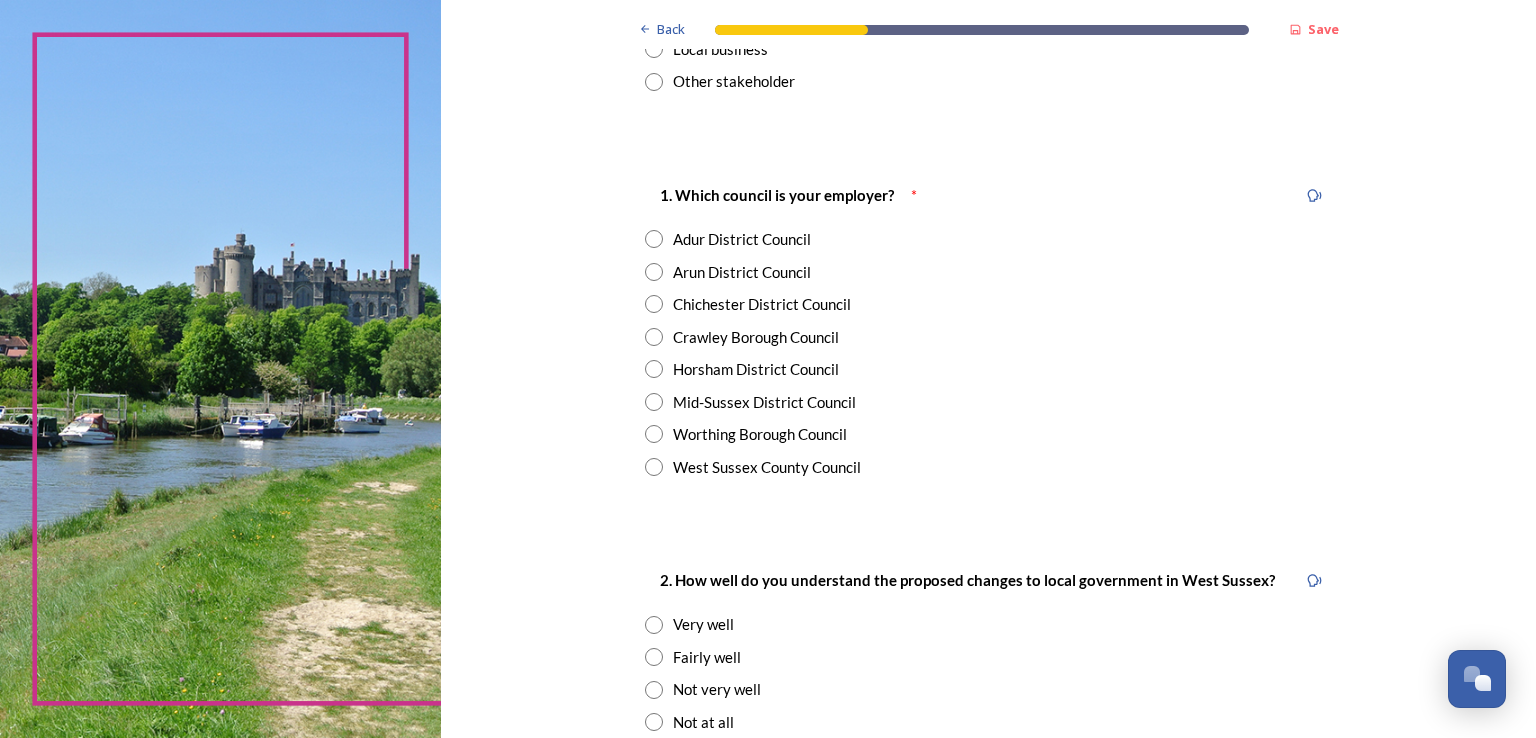 click at bounding box center (654, 239) 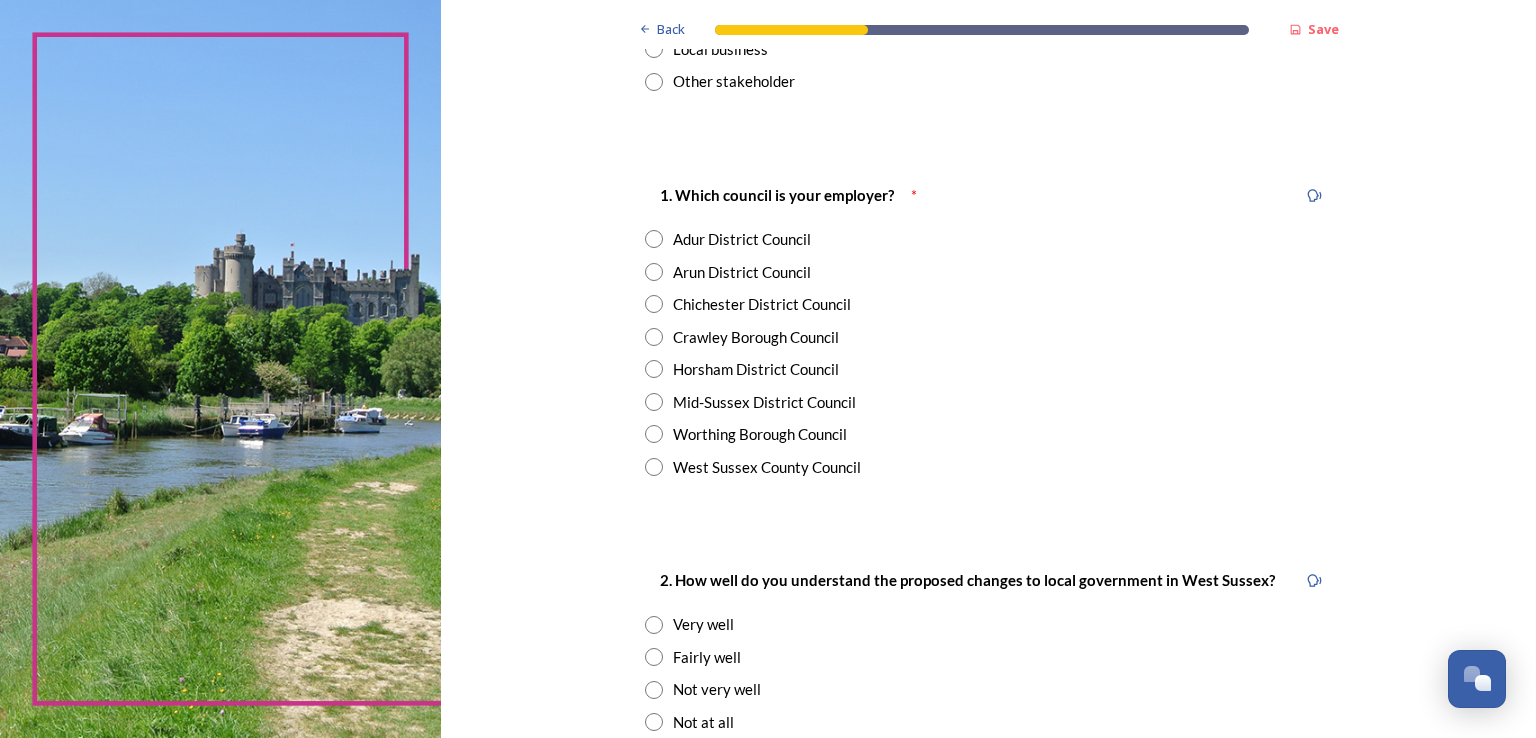 radio on "true" 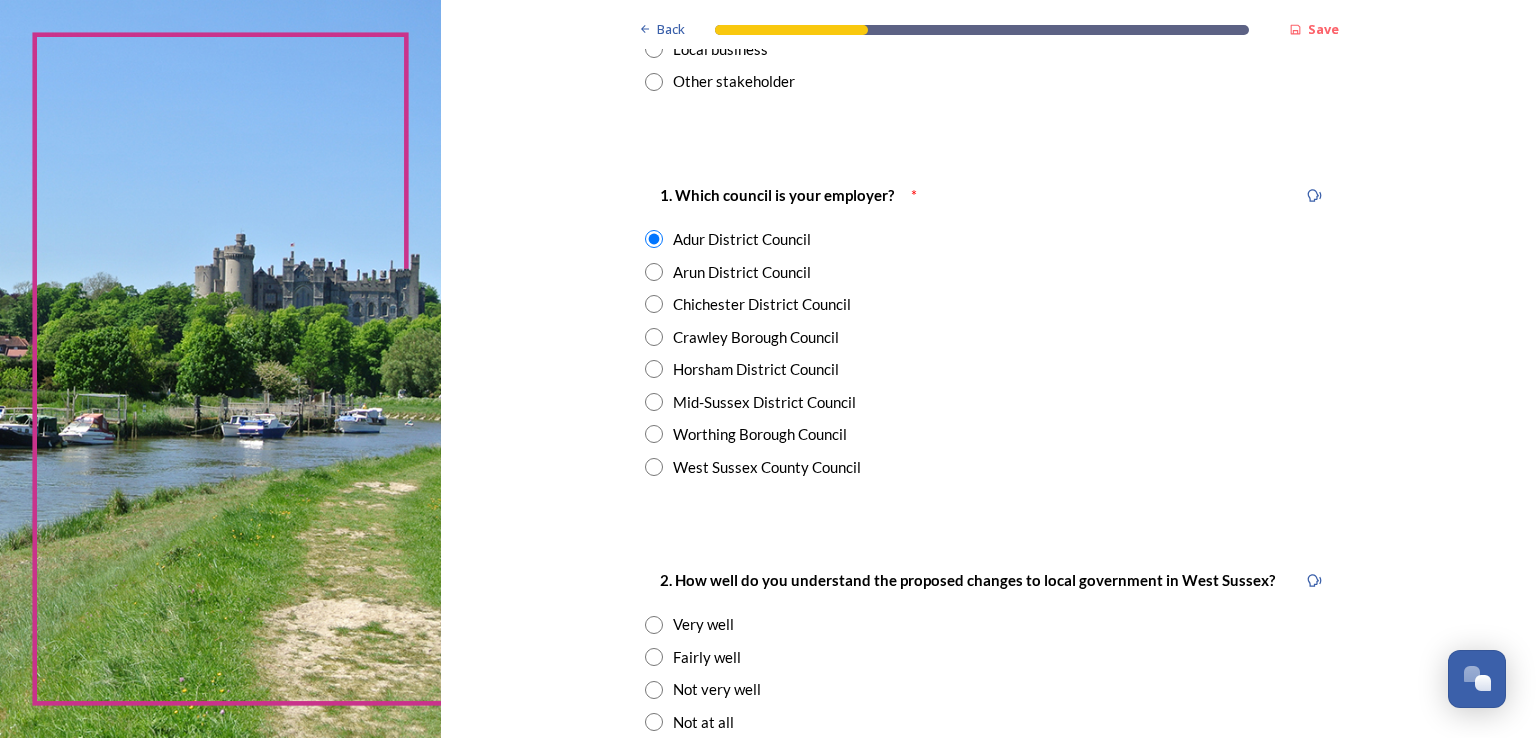 scroll, scrollTop: 500, scrollLeft: 0, axis: vertical 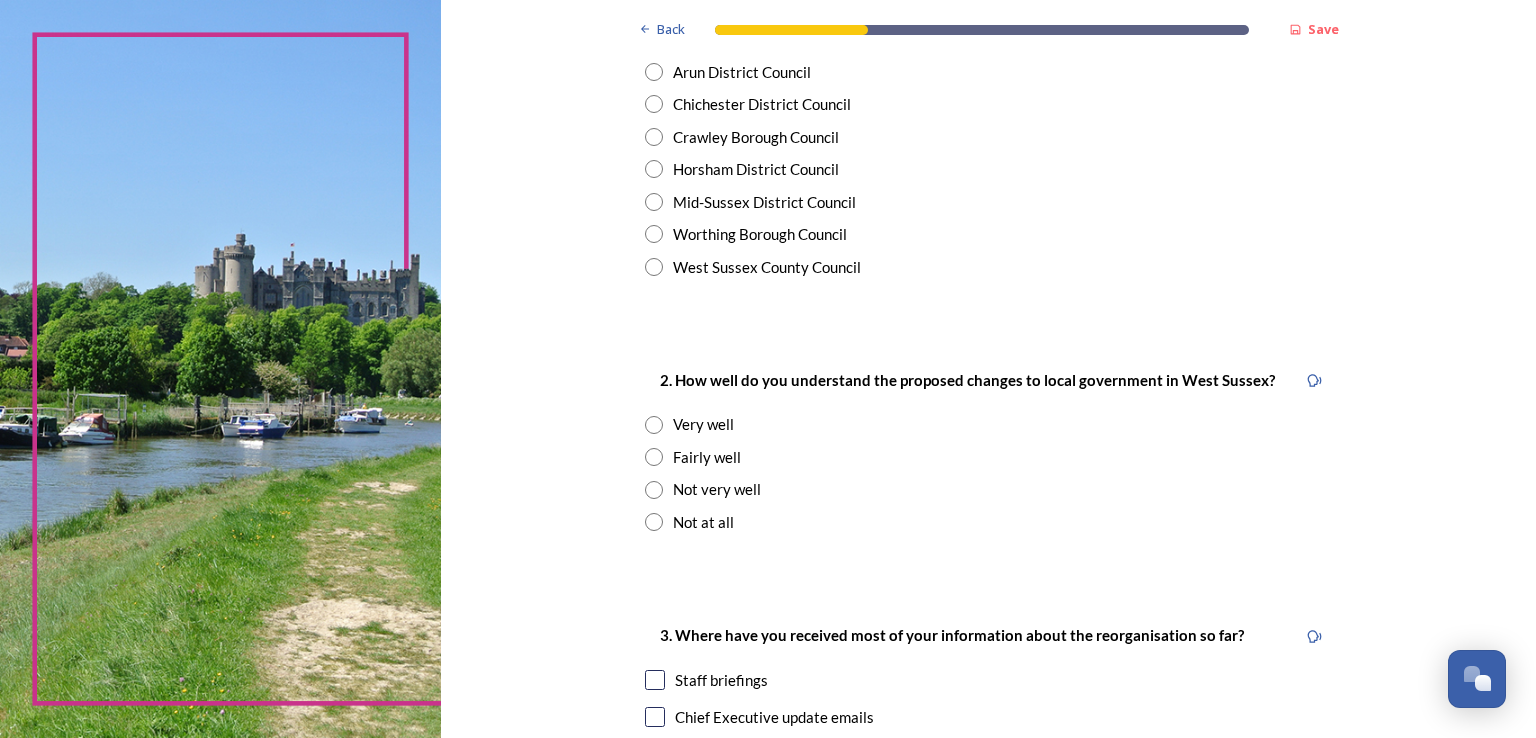click on "Fairly well" at bounding box center (989, 457) 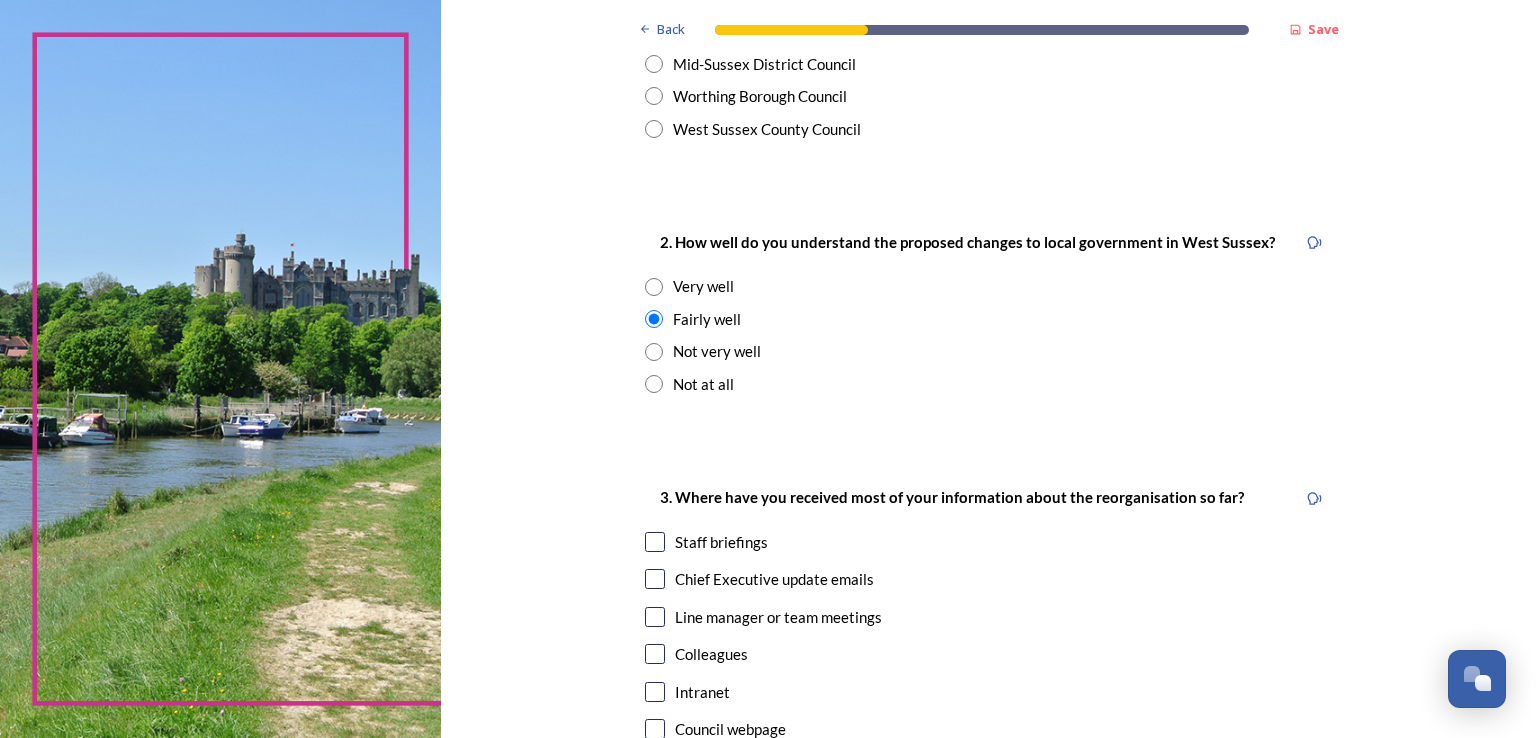 scroll, scrollTop: 800, scrollLeft: 0, axis: vertical 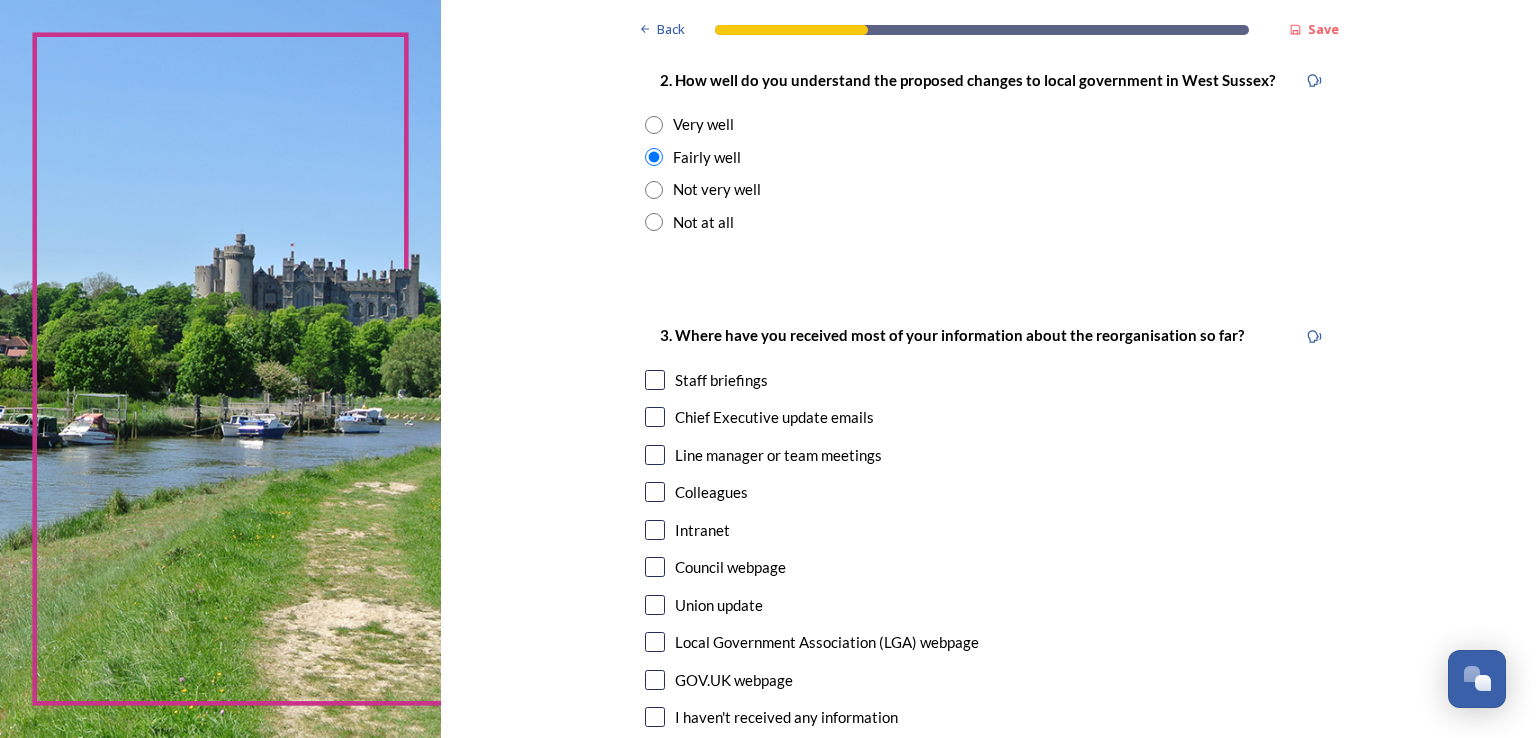 click at bounding box center (655, 380) 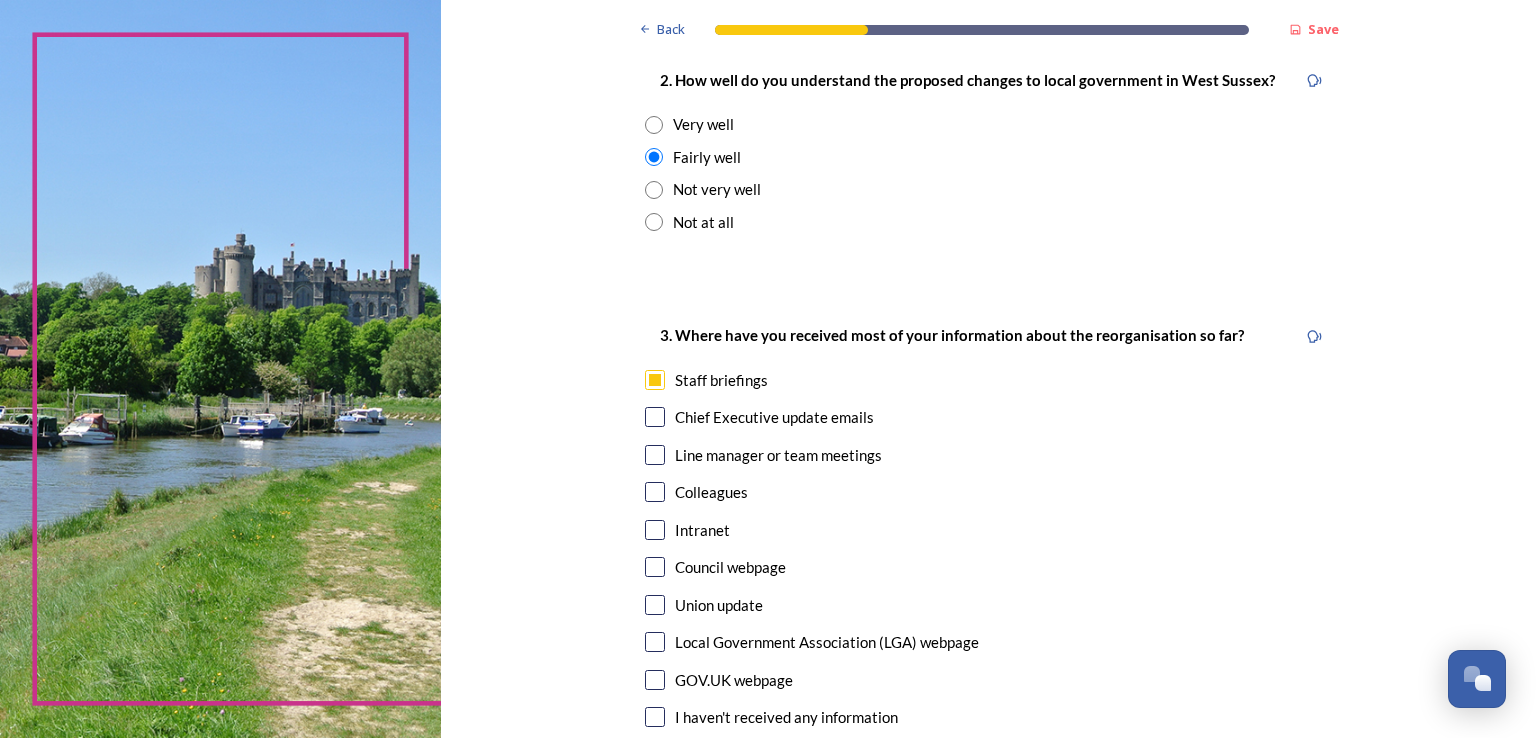 click at bounding box center [655, 417] 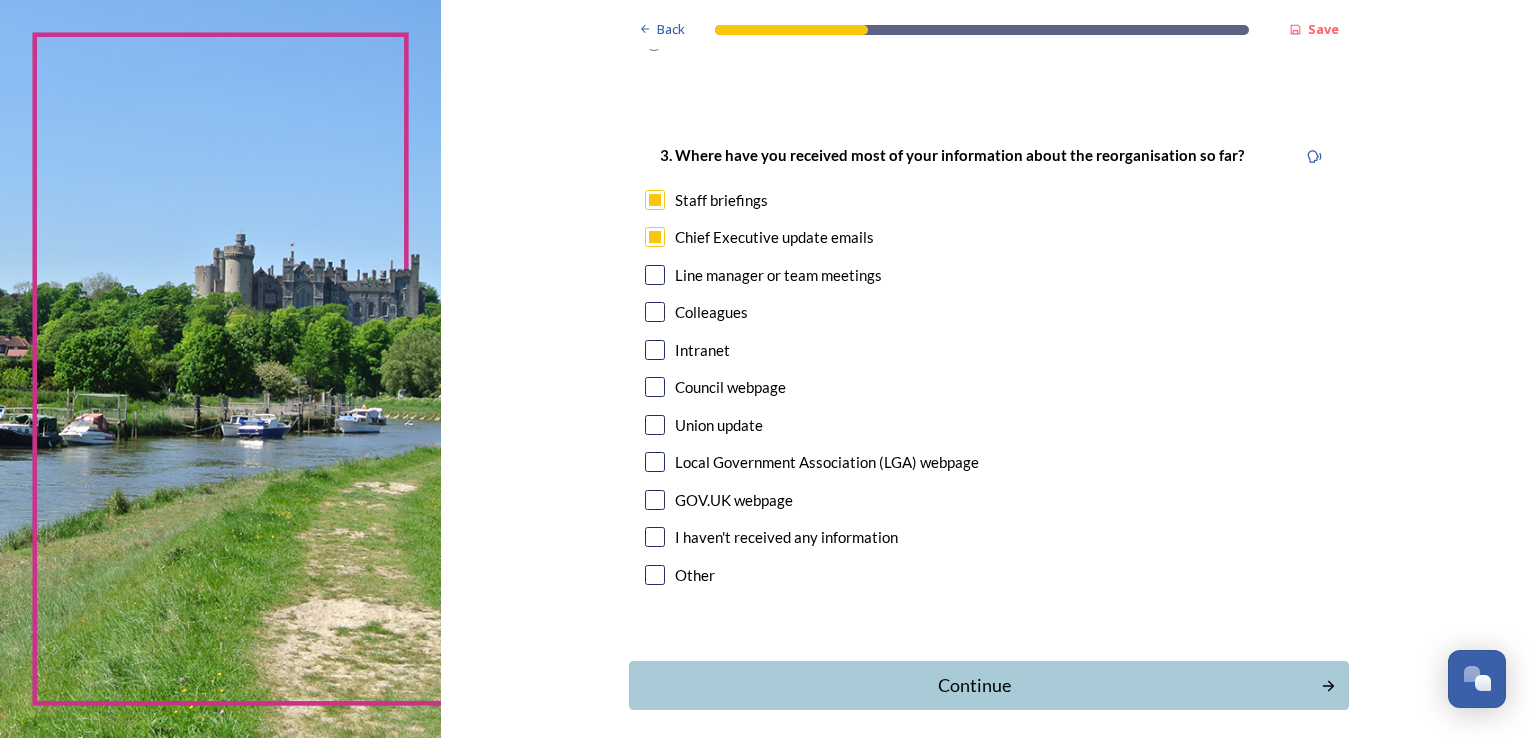 scroll, scrollTop: 1068, scrollLeft: 0, axis: vertical 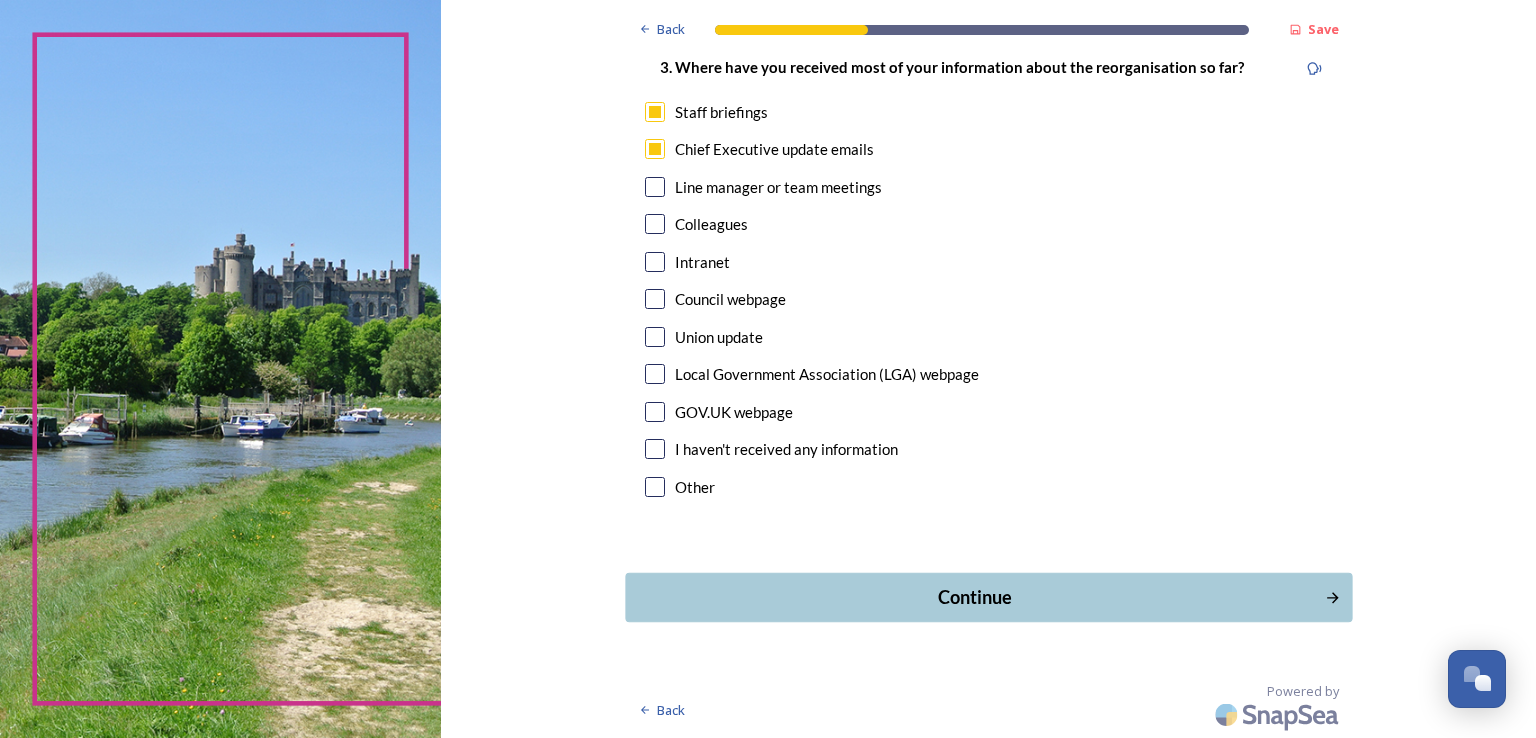 click on "Continue" at bounding box center [974, 597] 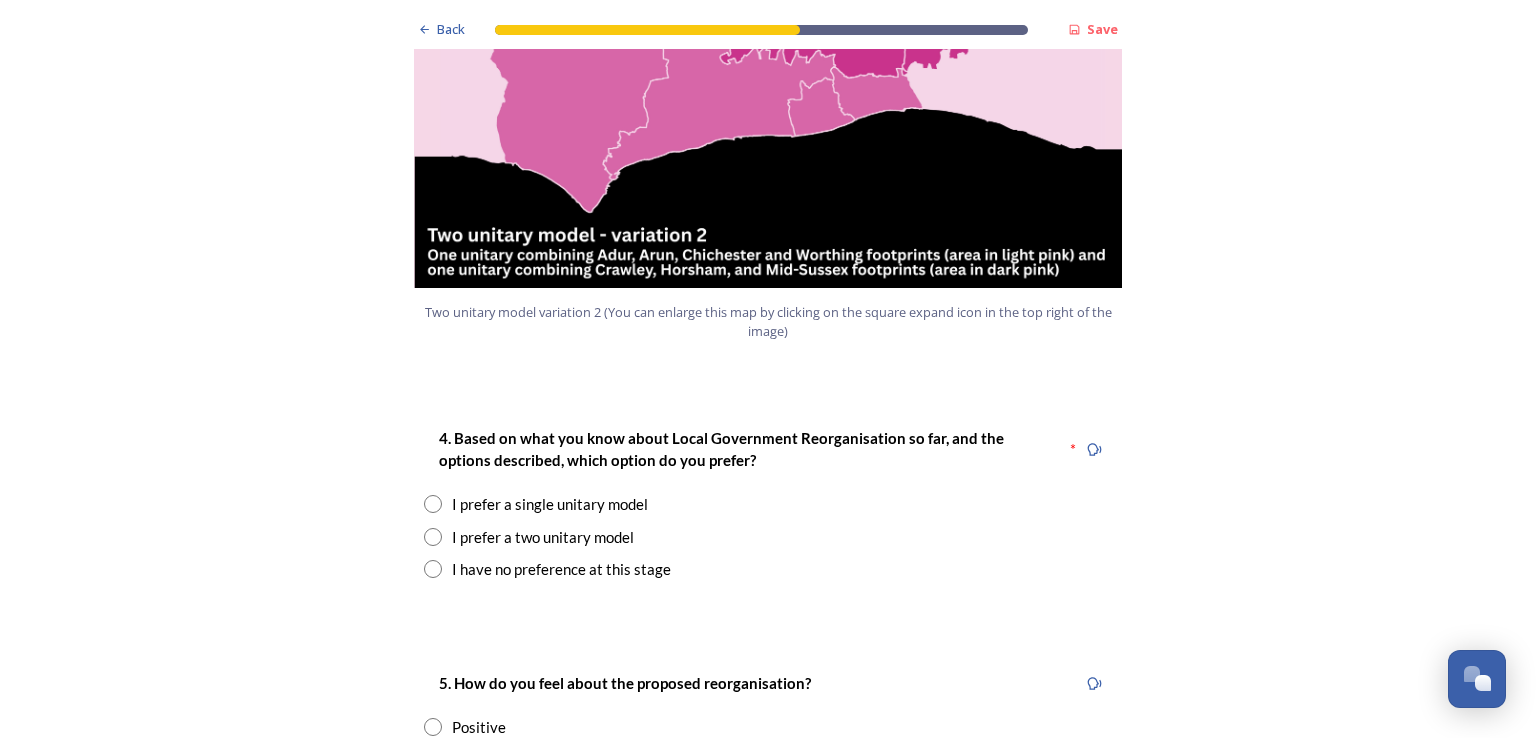 scroll, scrollTop: 2400, scrollLeft: 0, axis: vertical 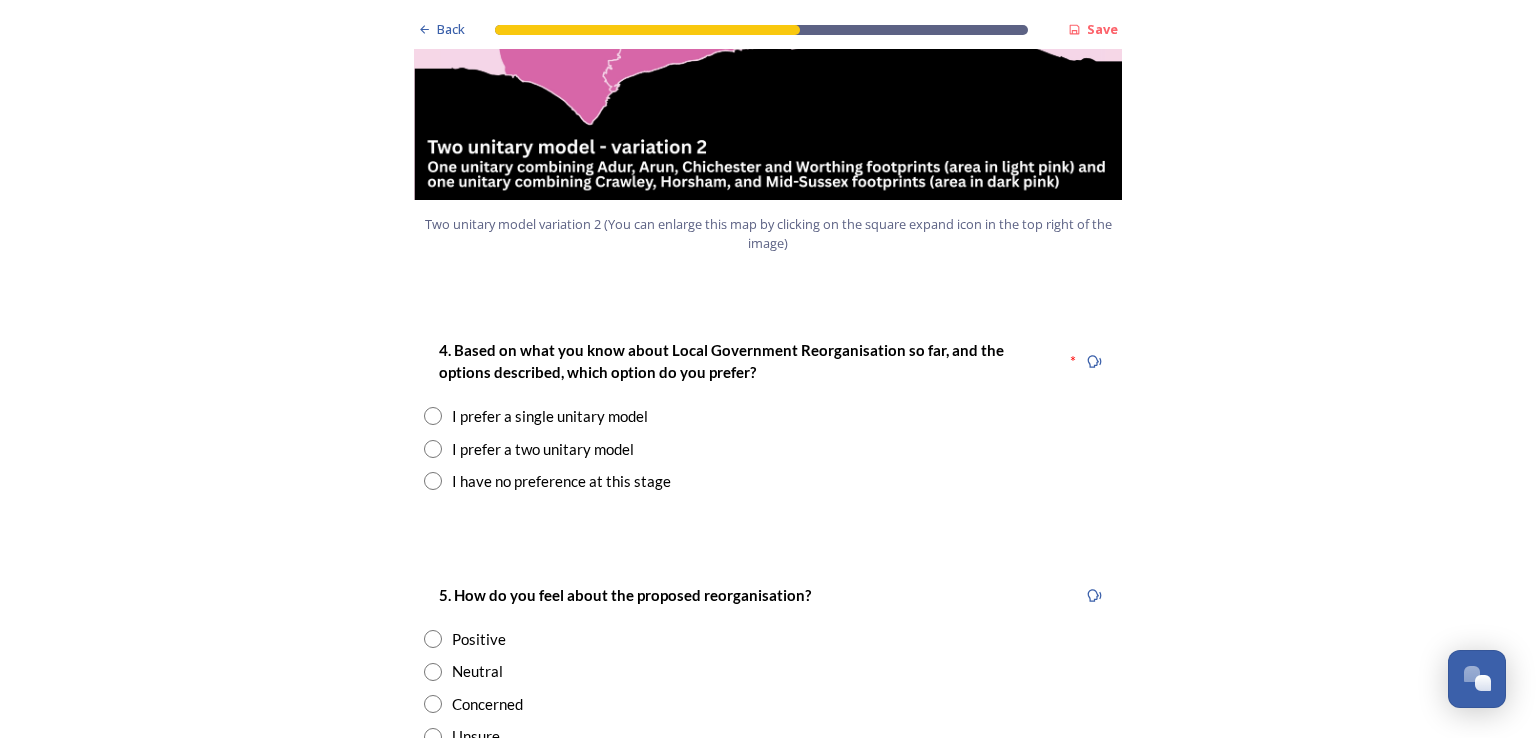 click at bounding box center [433, 449] 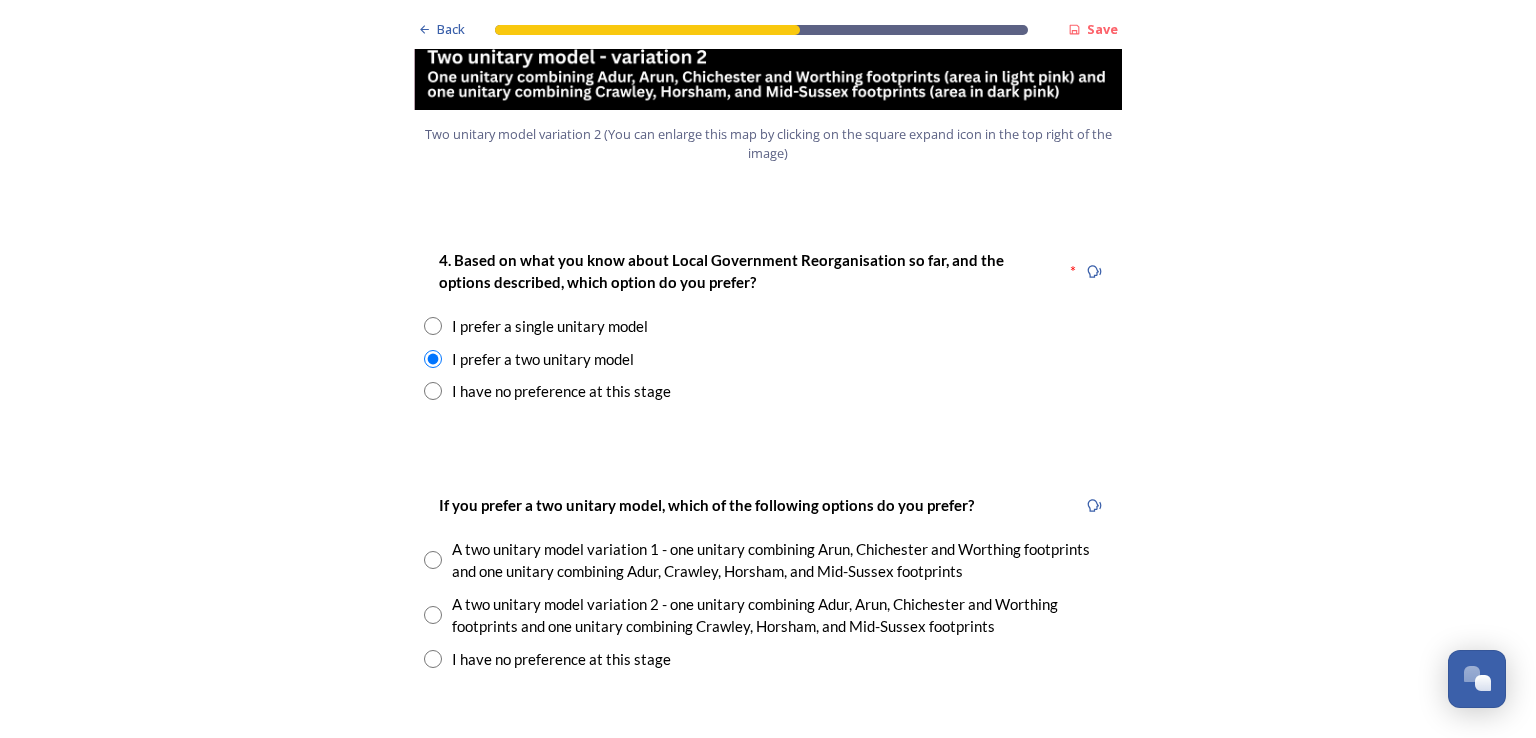 scroll, scrollTop: 2600, scrollLeft: 0, axis: vertical 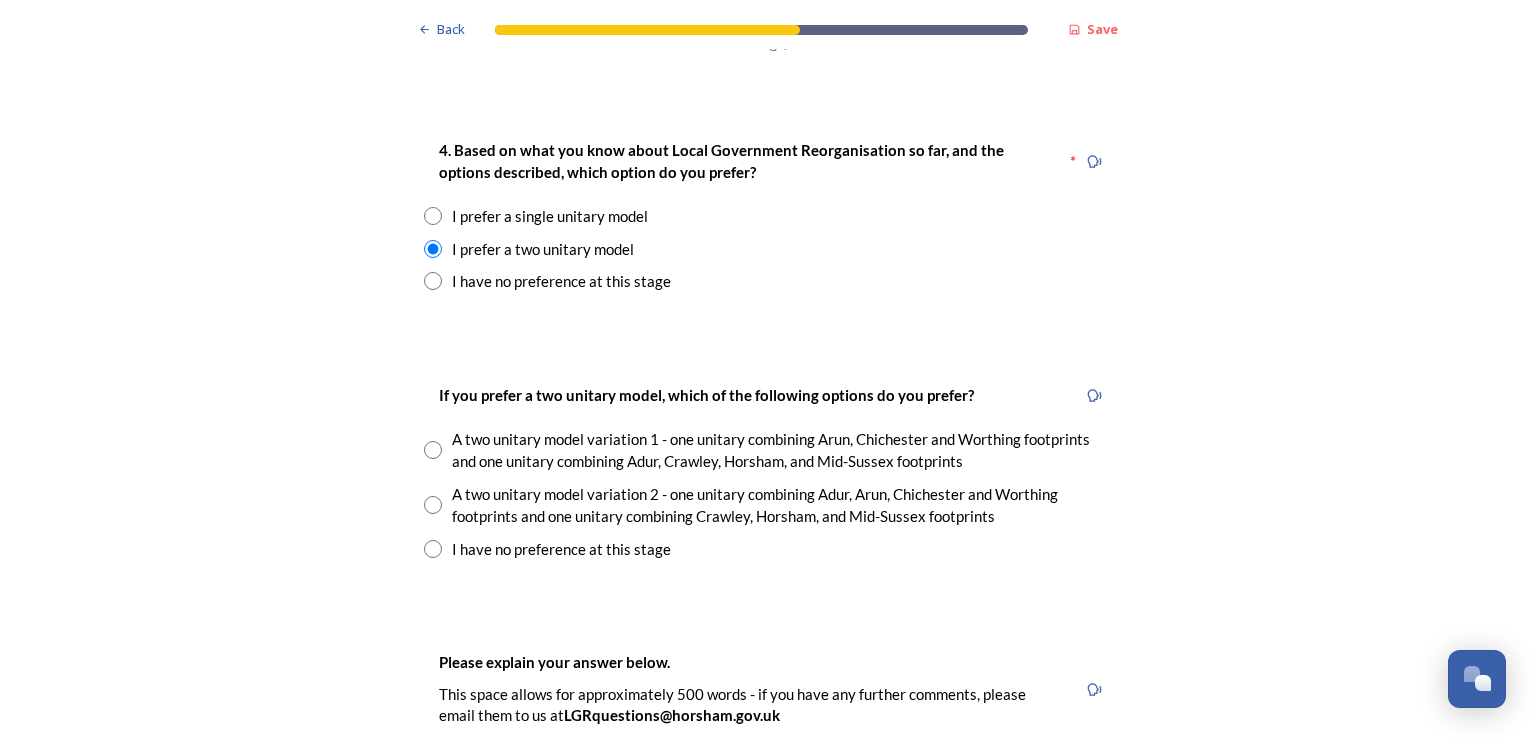 click at bounding box center (433, 505) 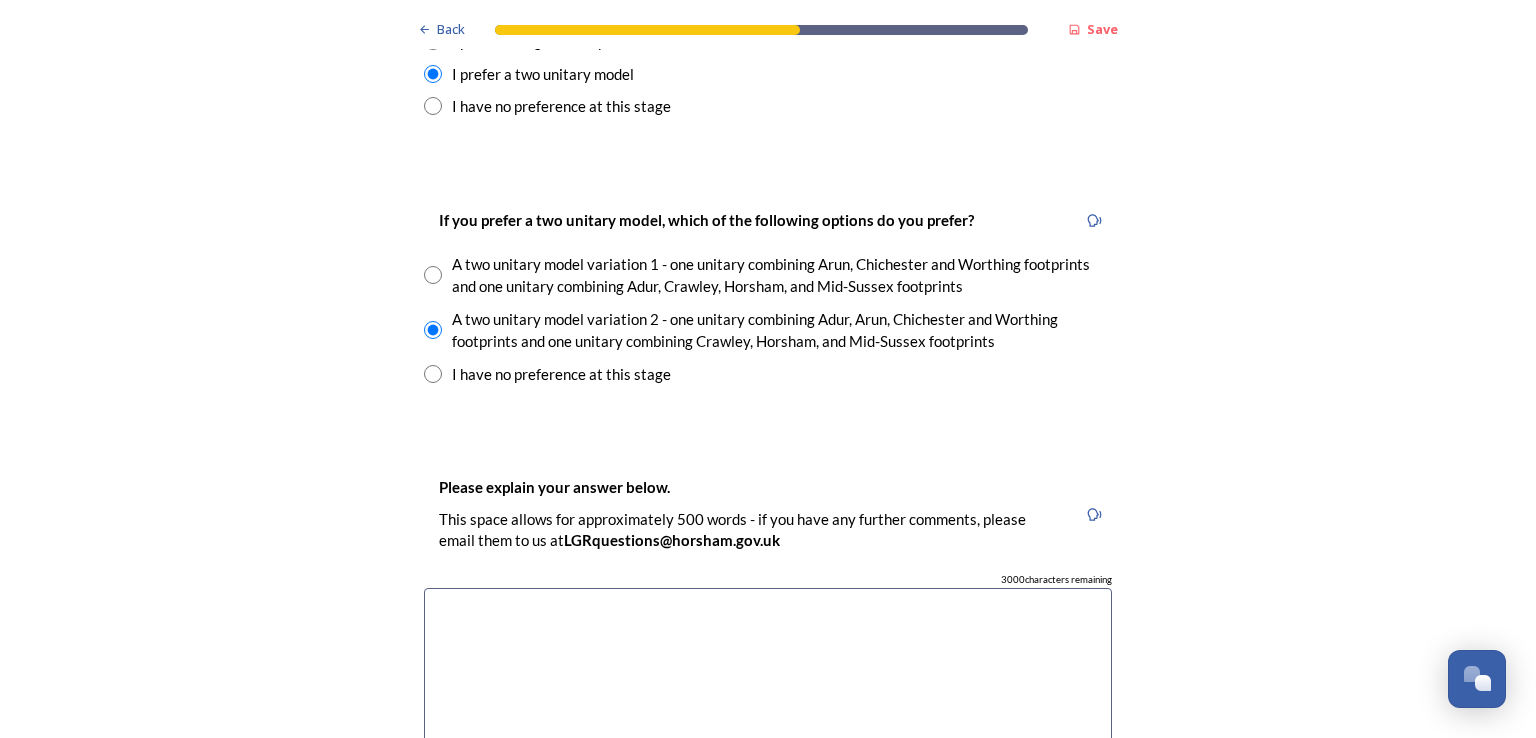 scroll, scrollTop: 2900, scrollLeft: 0, axis: vertical 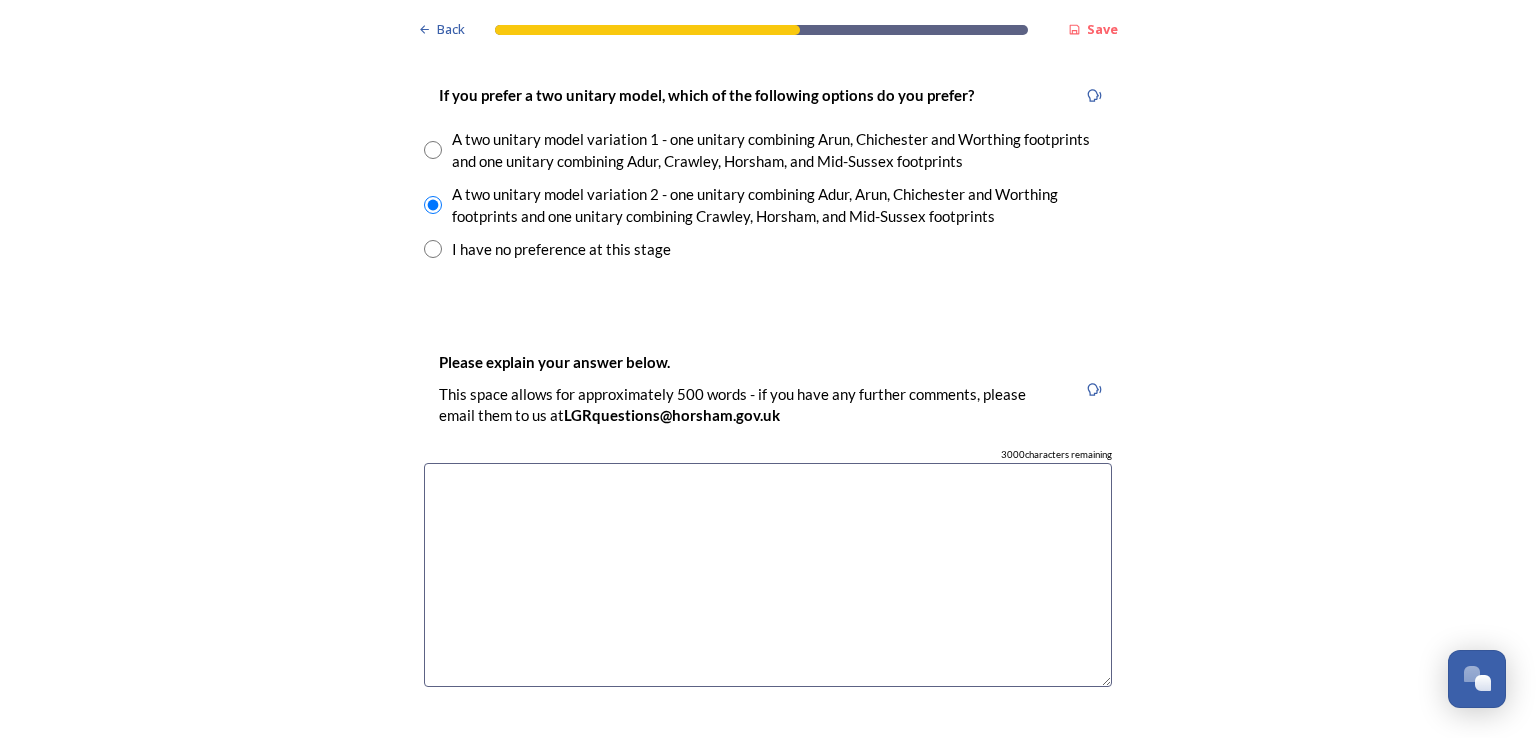 click at bounding box center (768, 575) 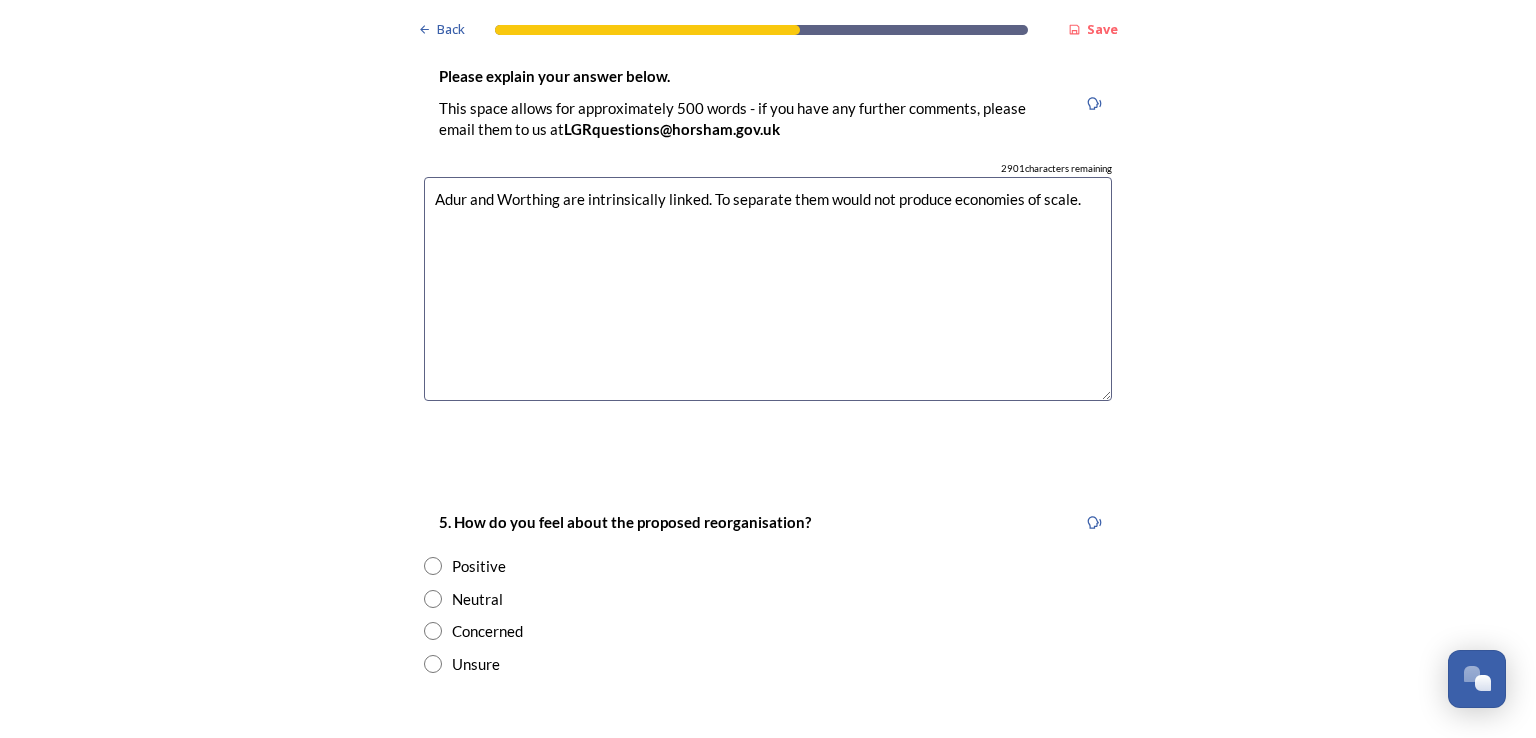scroll, scrollTop: 3300, scrollLeft: 0, axis: vertical 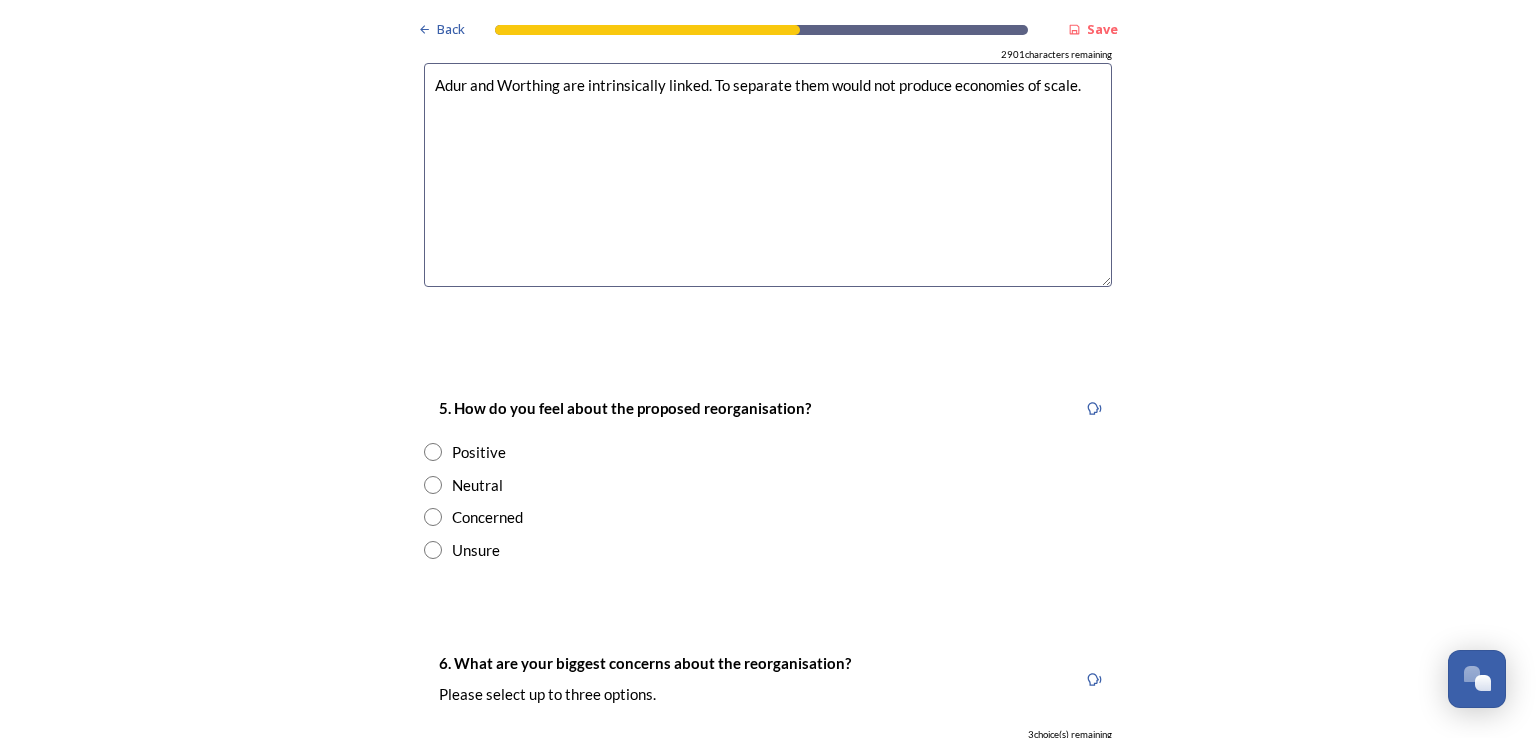 type on "Adur and Worthing are intrinsically linked. To separate them would not produce economies of scale." 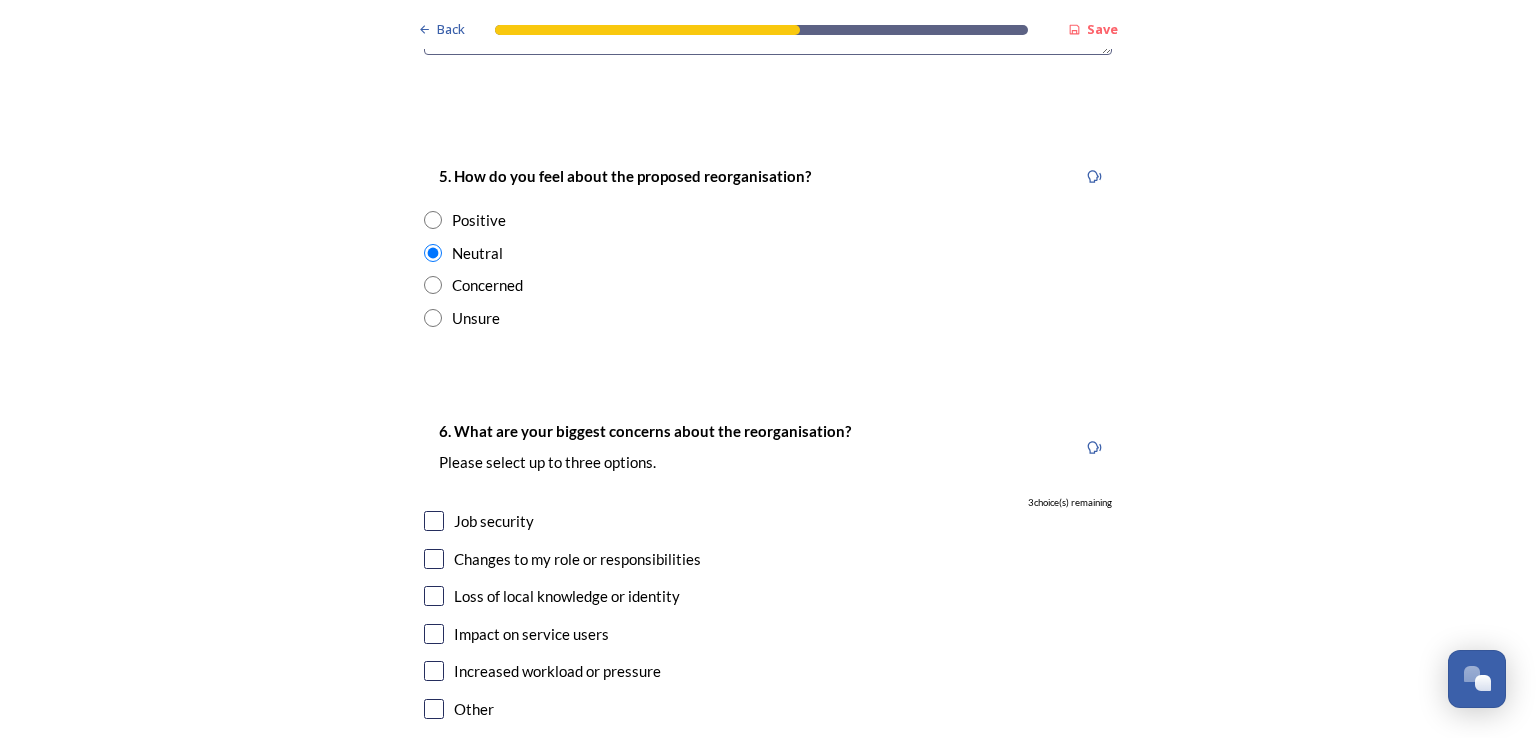 scroll, scrollTop: 3700, scrollLeft: 0, axis: vertical 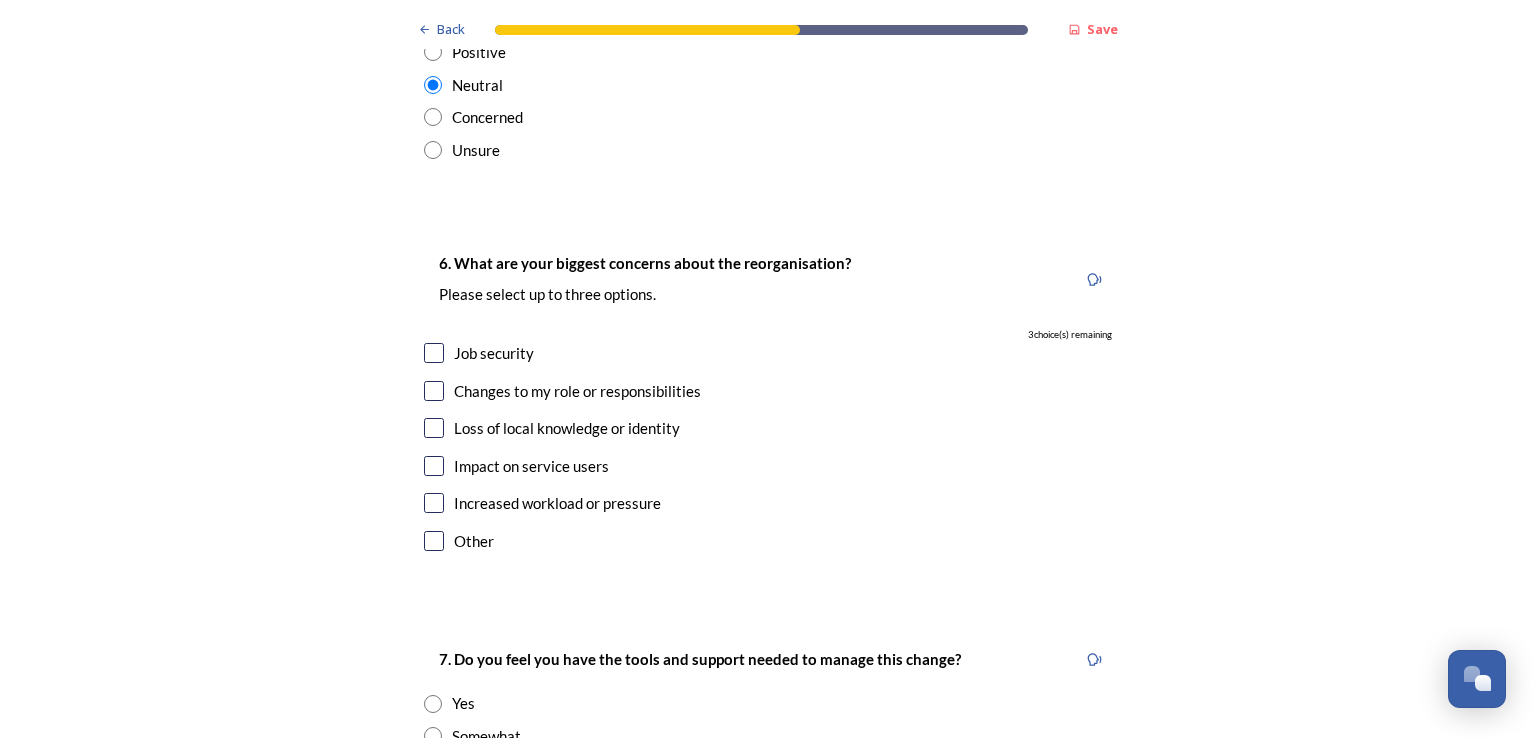 click at bounding box center (434, 466) 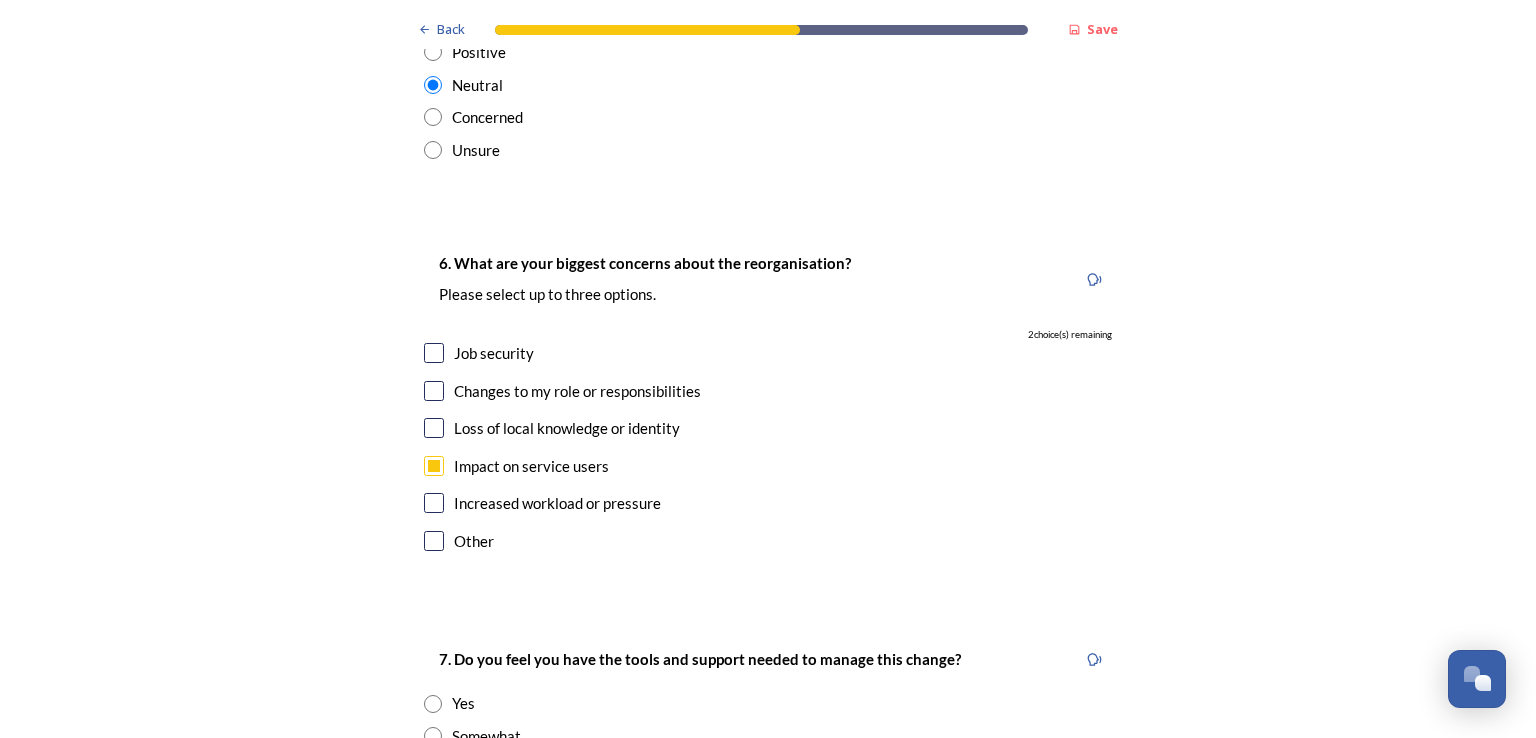 click at bounding box center (434, 428) 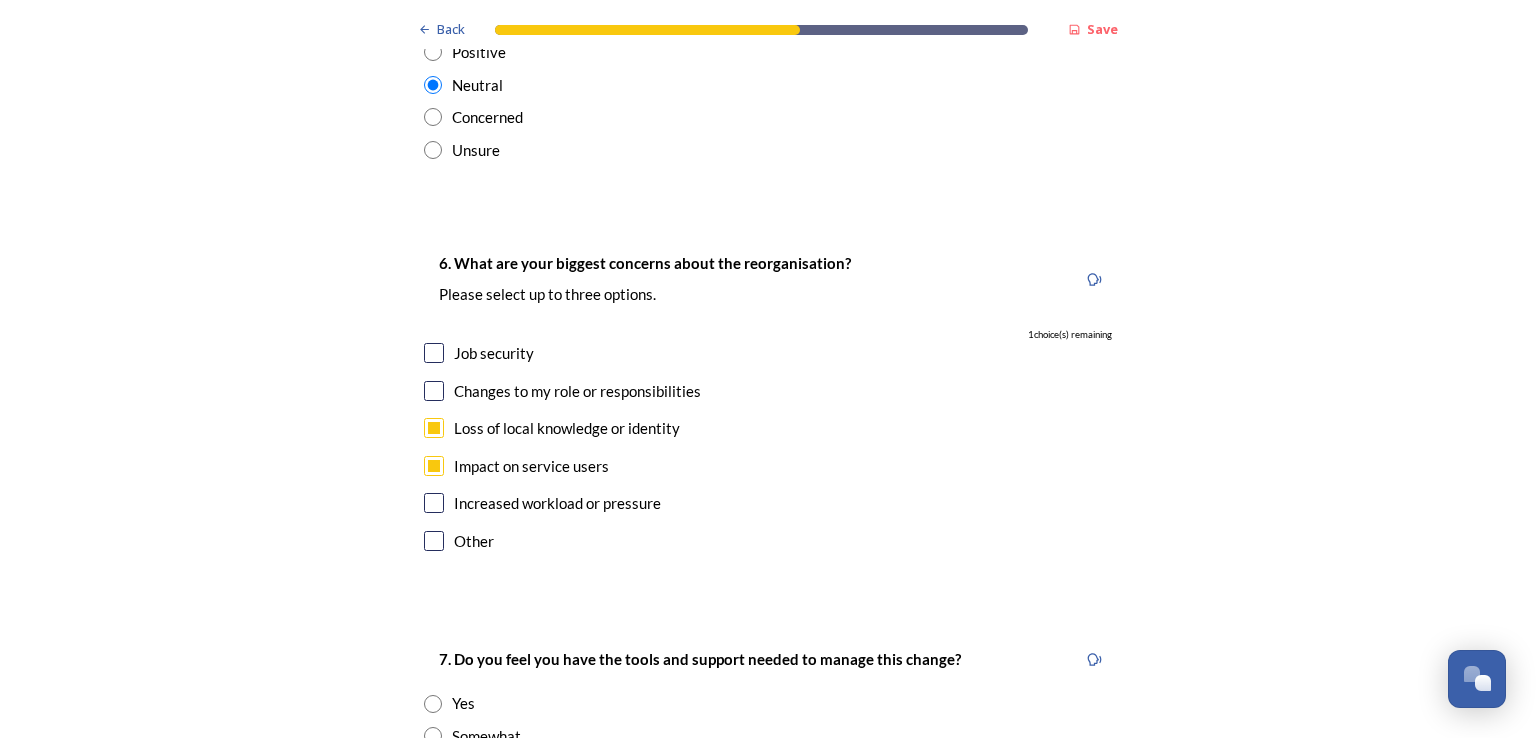 click at bounding box center [434, 353] 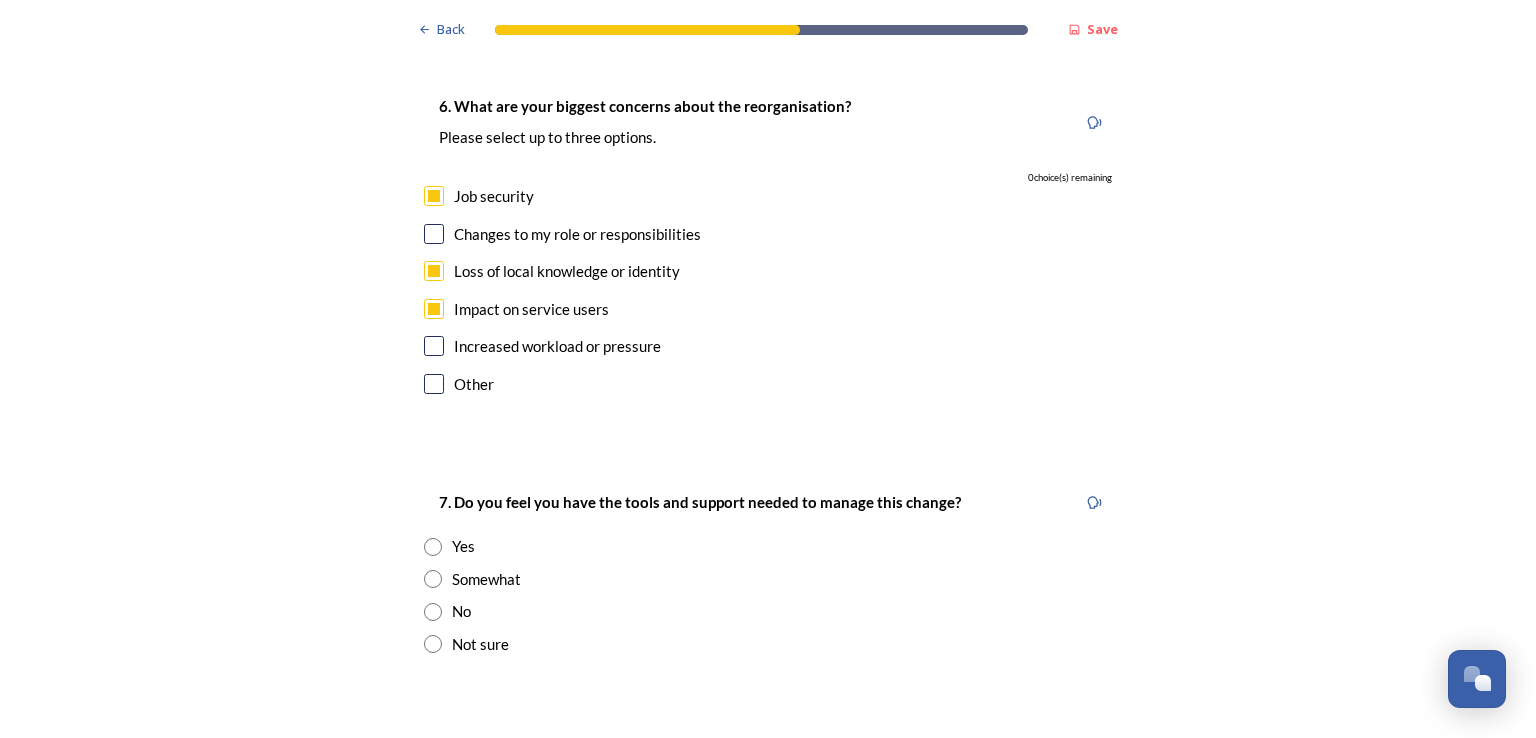scroll, scrollTop: 4000, scrollLeft: 0, axis: vertical 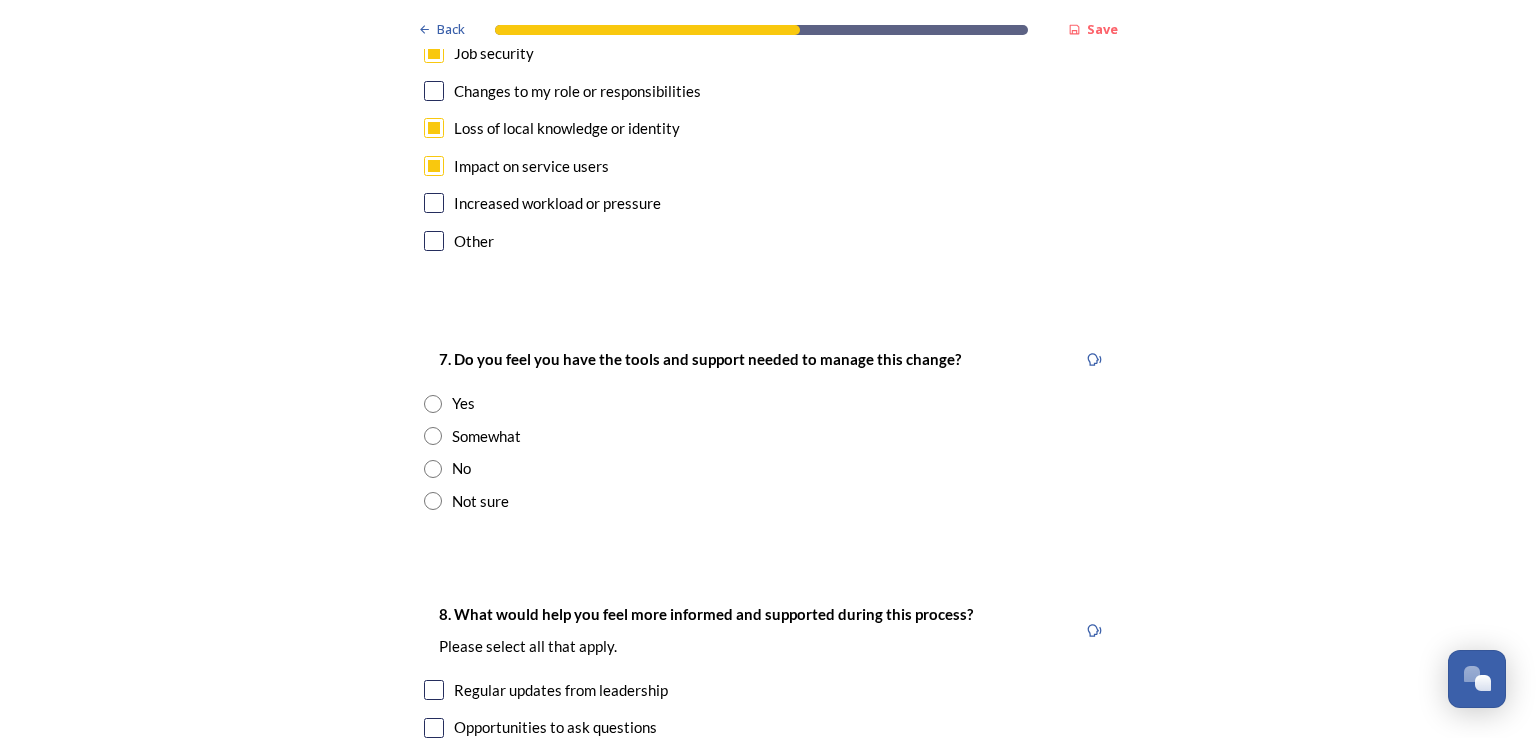 click at bounding box center [433, 436] 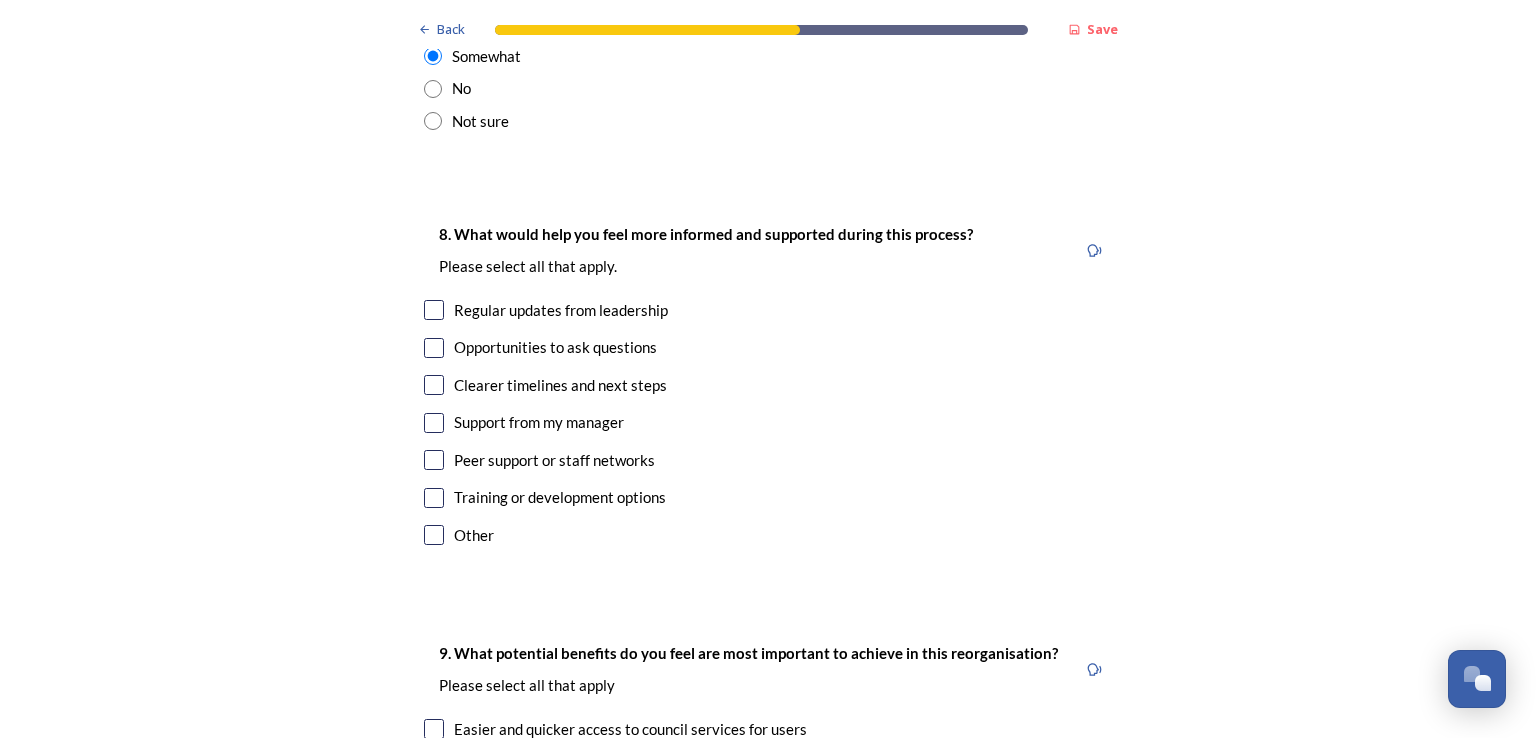 scroll, scrollTop: 4400, scrollLeft: 0, axis: vertical 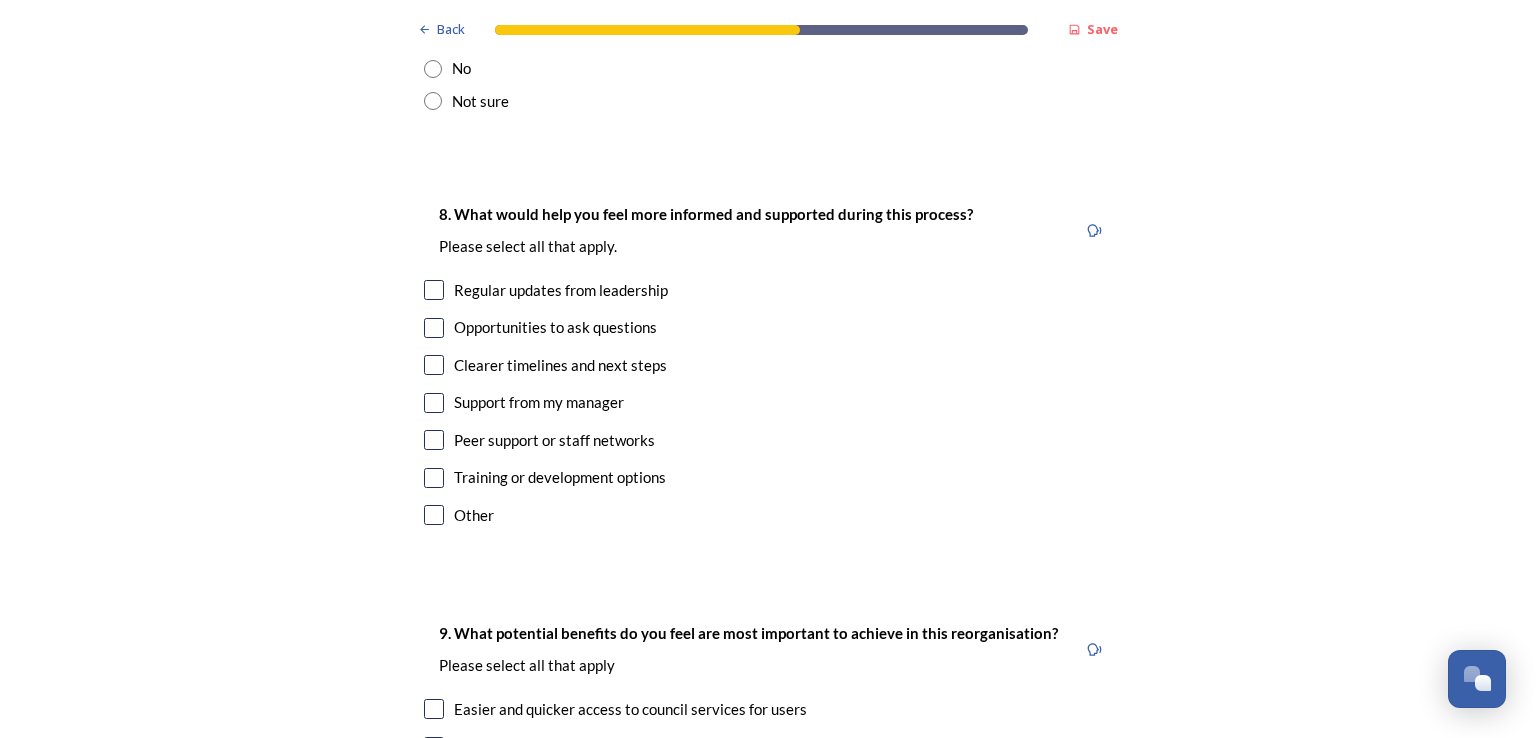 click at bounding box center (434, 290) 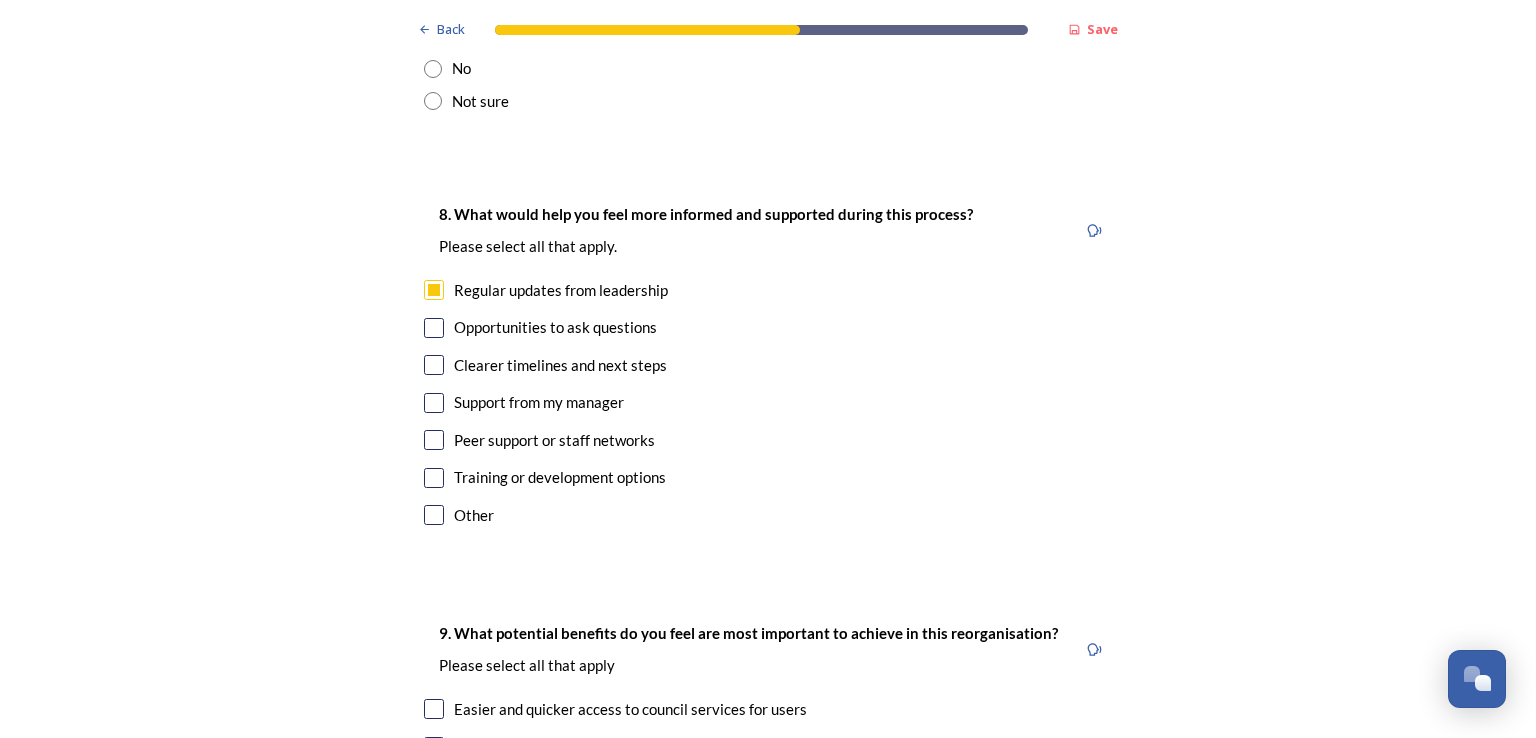 click at bounding box center [434, 365] 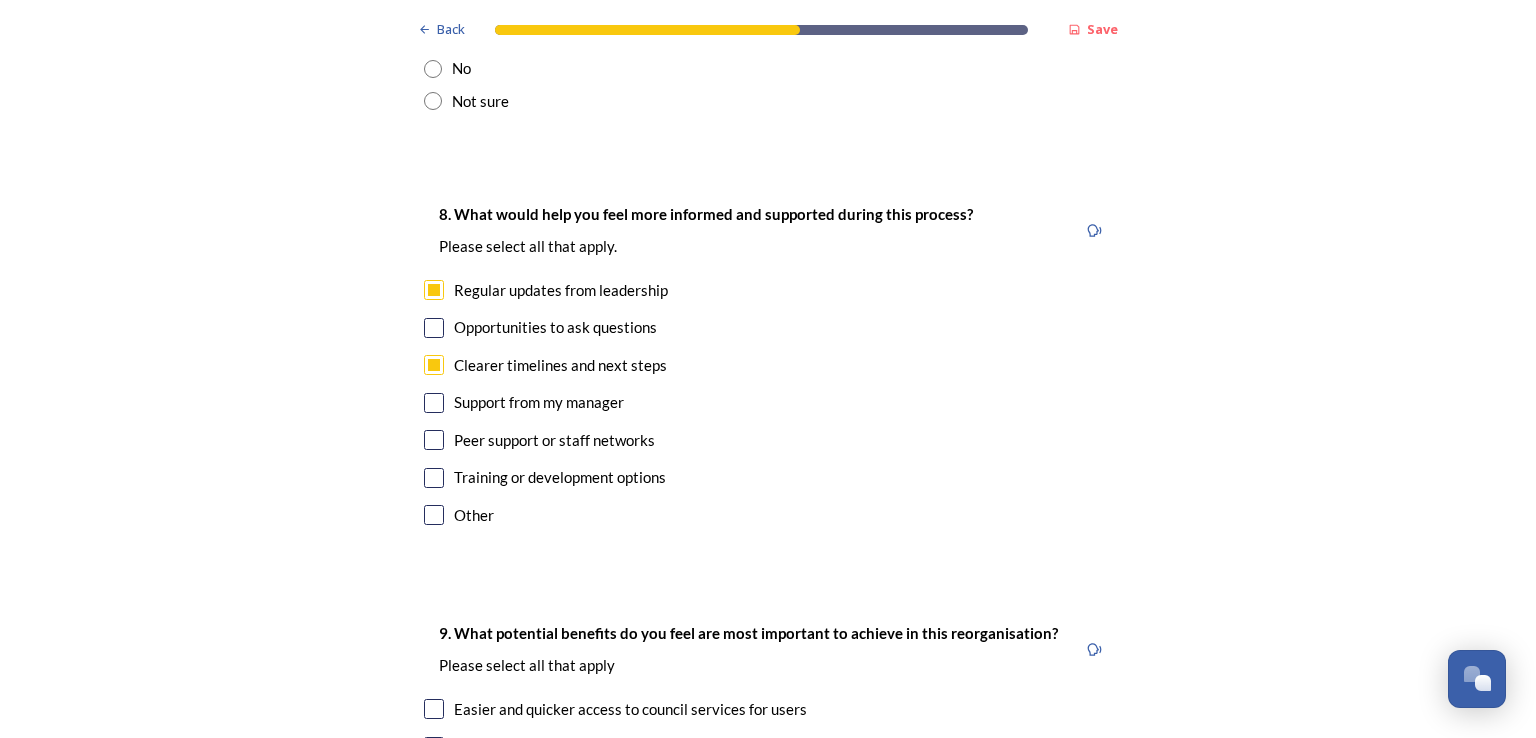 click at bounding box center [434, 290] 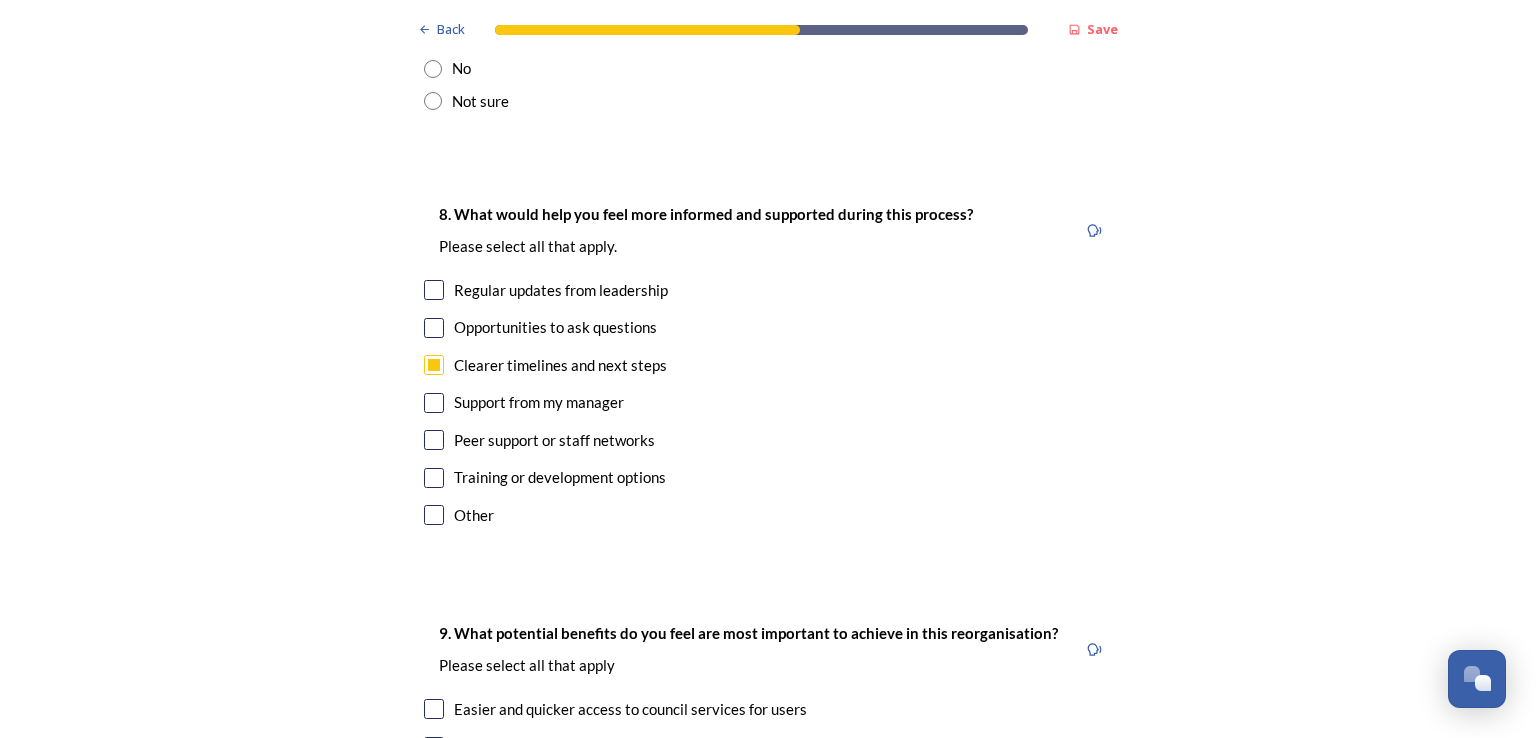 click at bounding box center (434, 328) 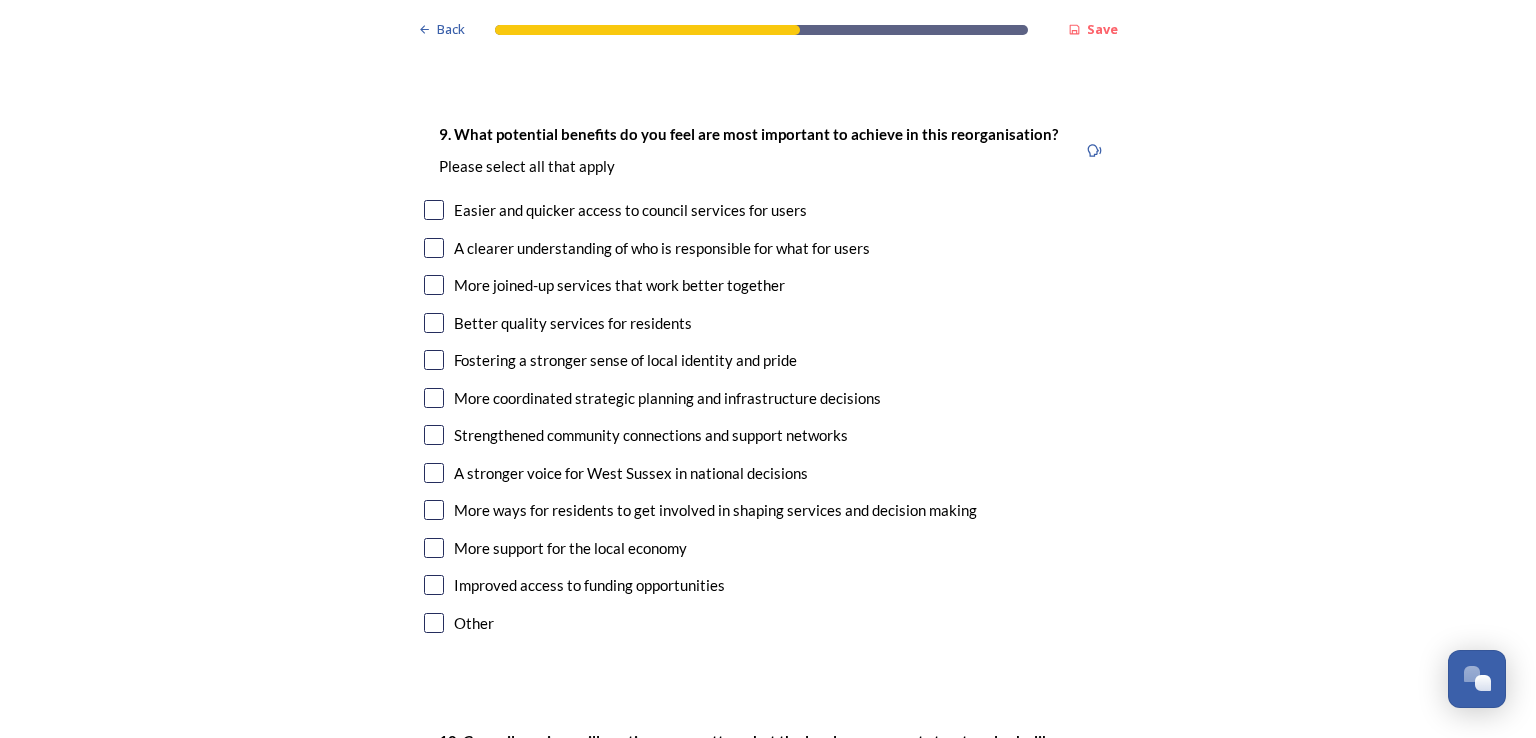 scroll, scrollTop: 4900, scrollLeft: 0, axis: vertical 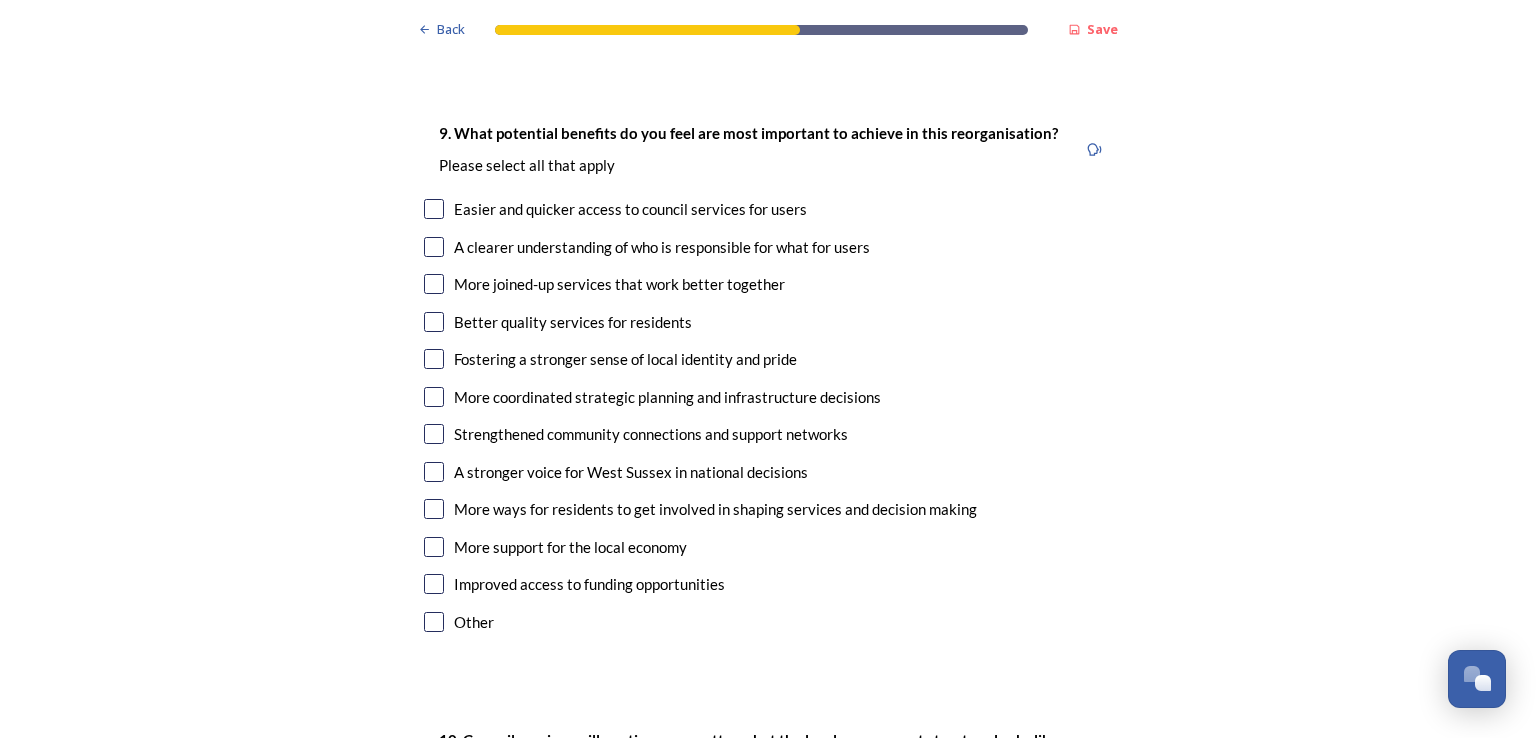 click at bounding box center [434, 322] 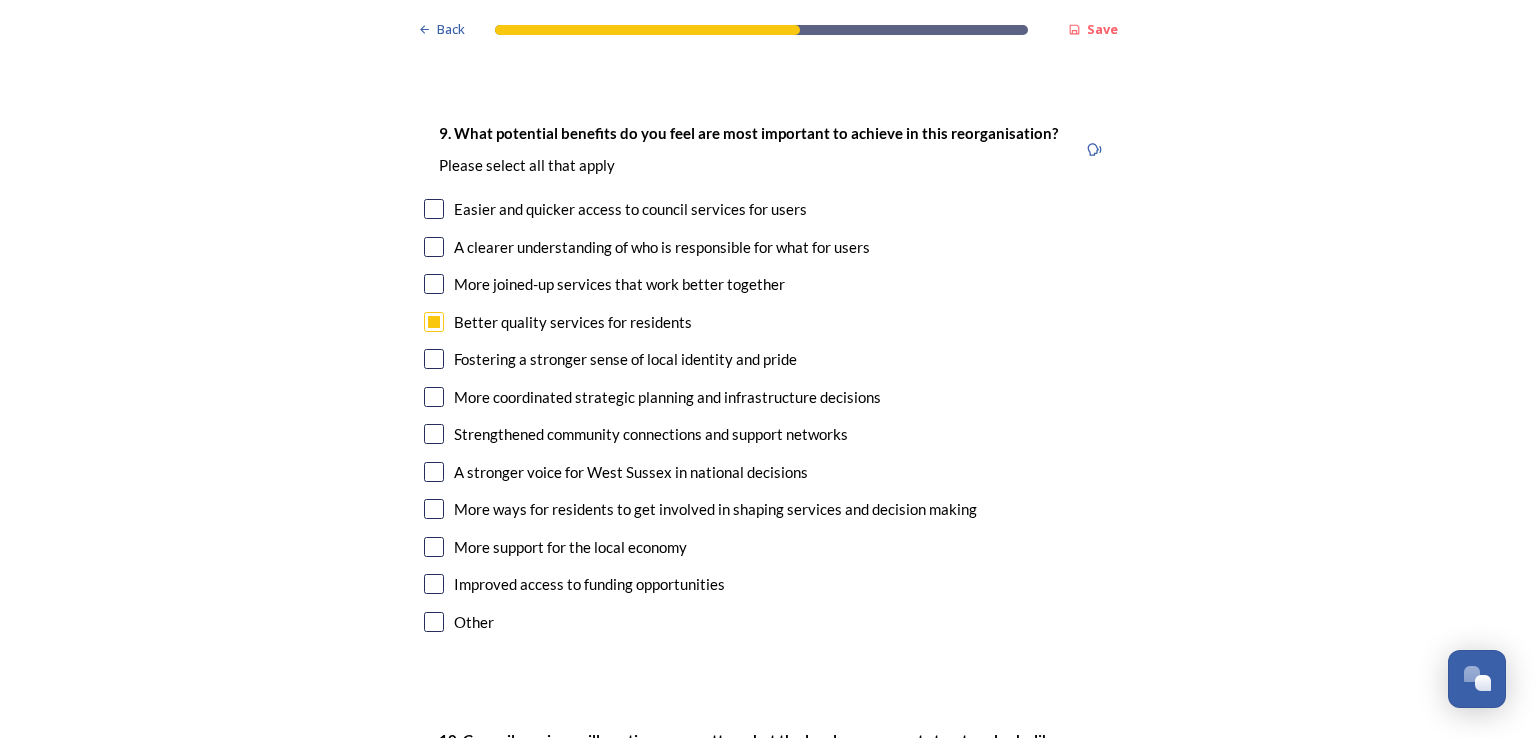 click at bounding box center [434, 247] 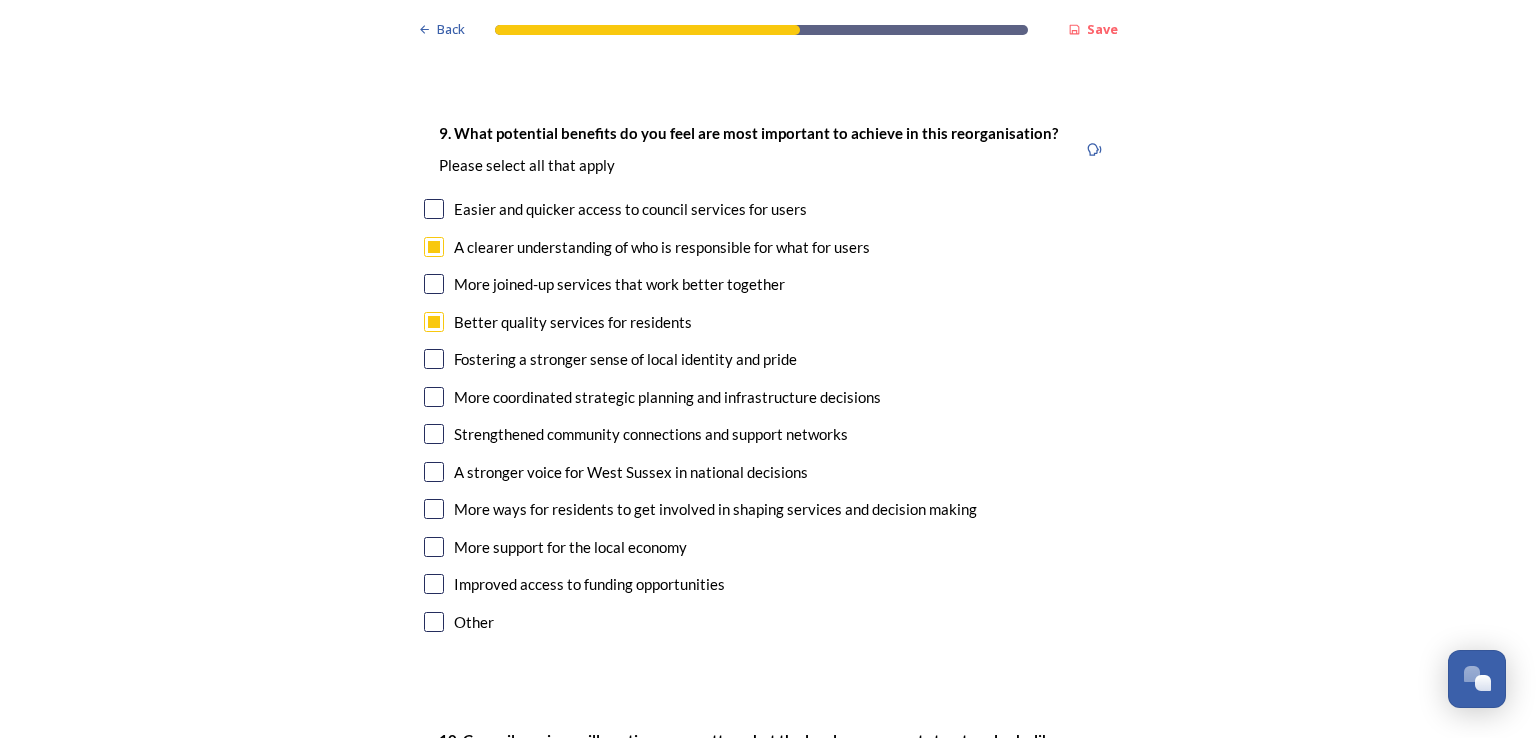 click at bounding box center [434, 284] 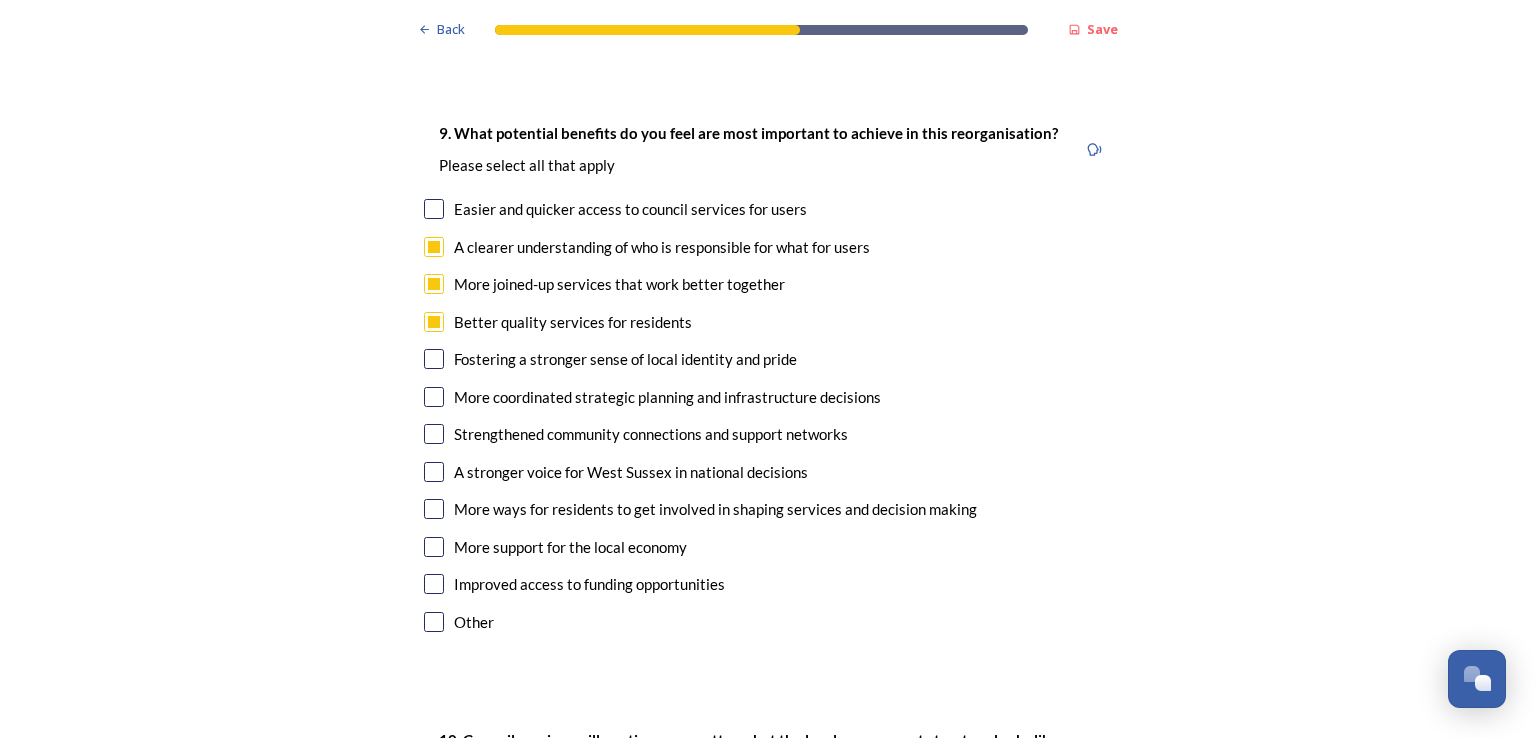 click at bounding box center [434, 359] 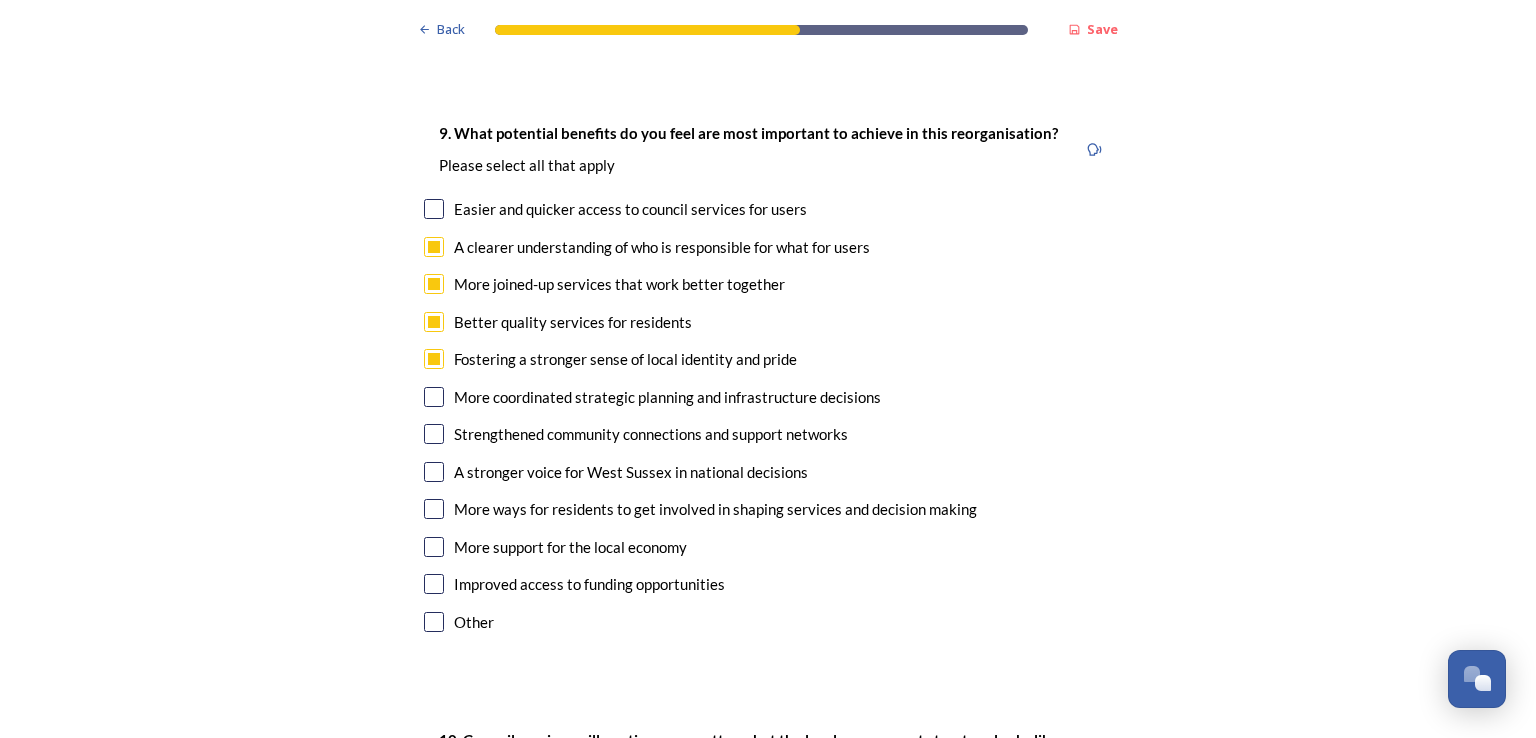 click at bounding box center [434, 397] 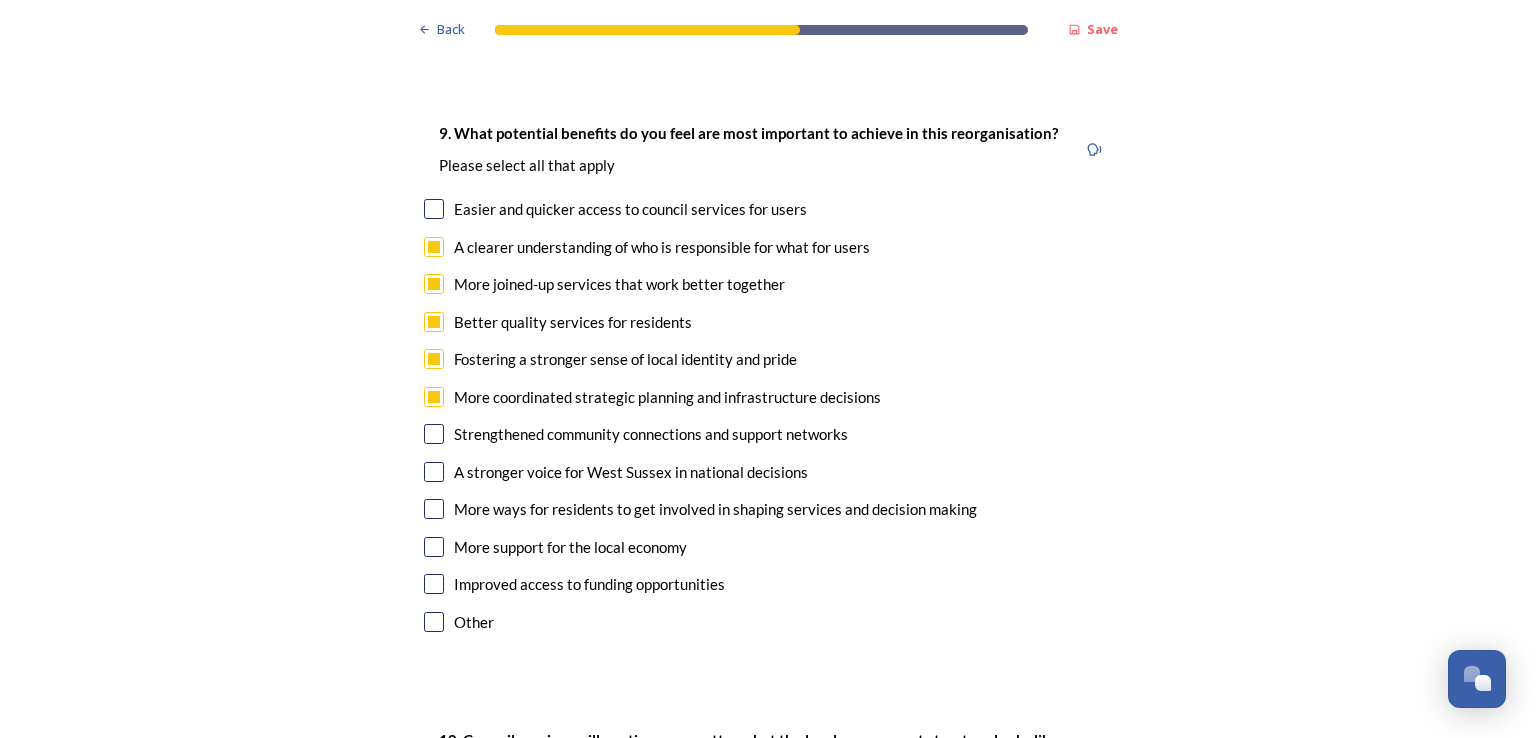 click at bounding box center (434, 434) 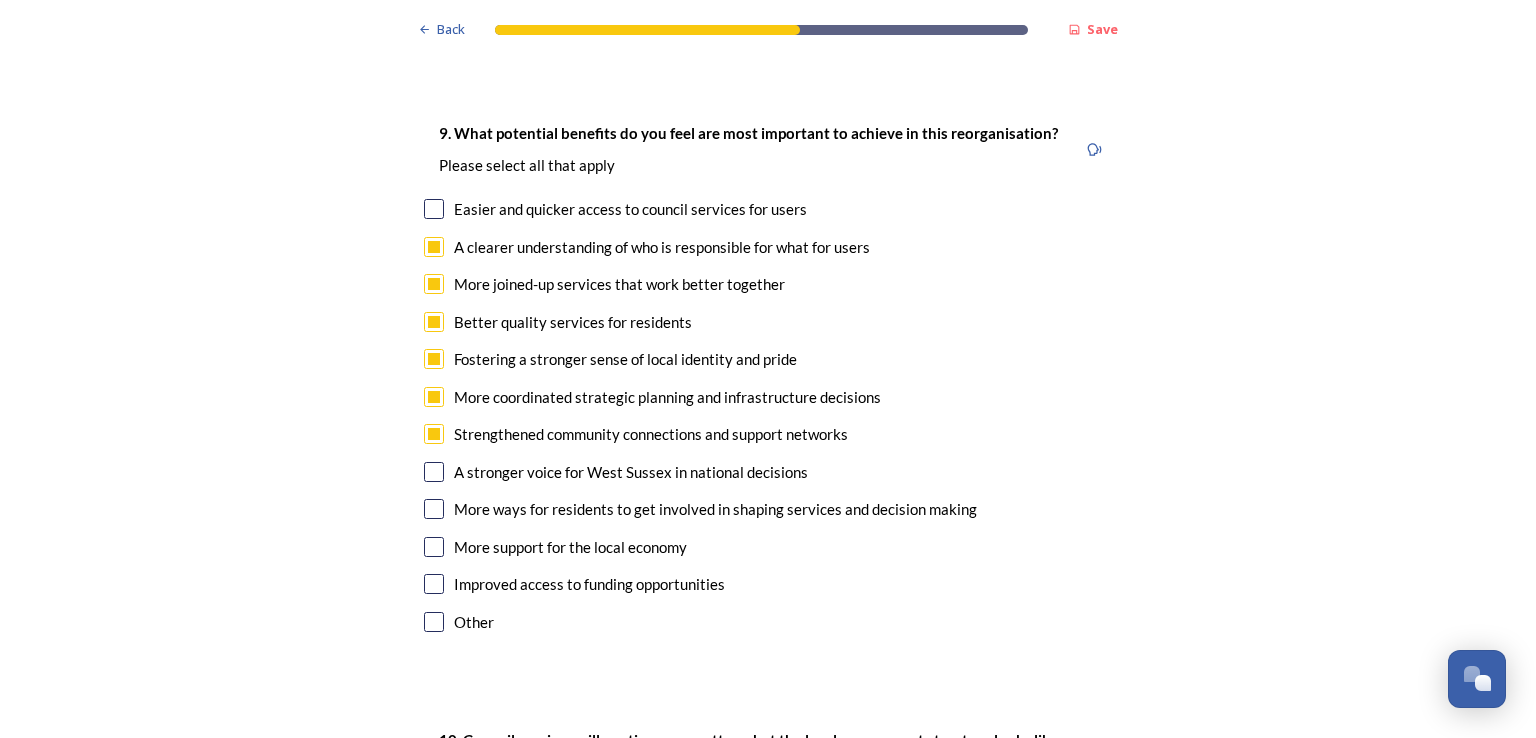 click at bounding box center (434, 472) 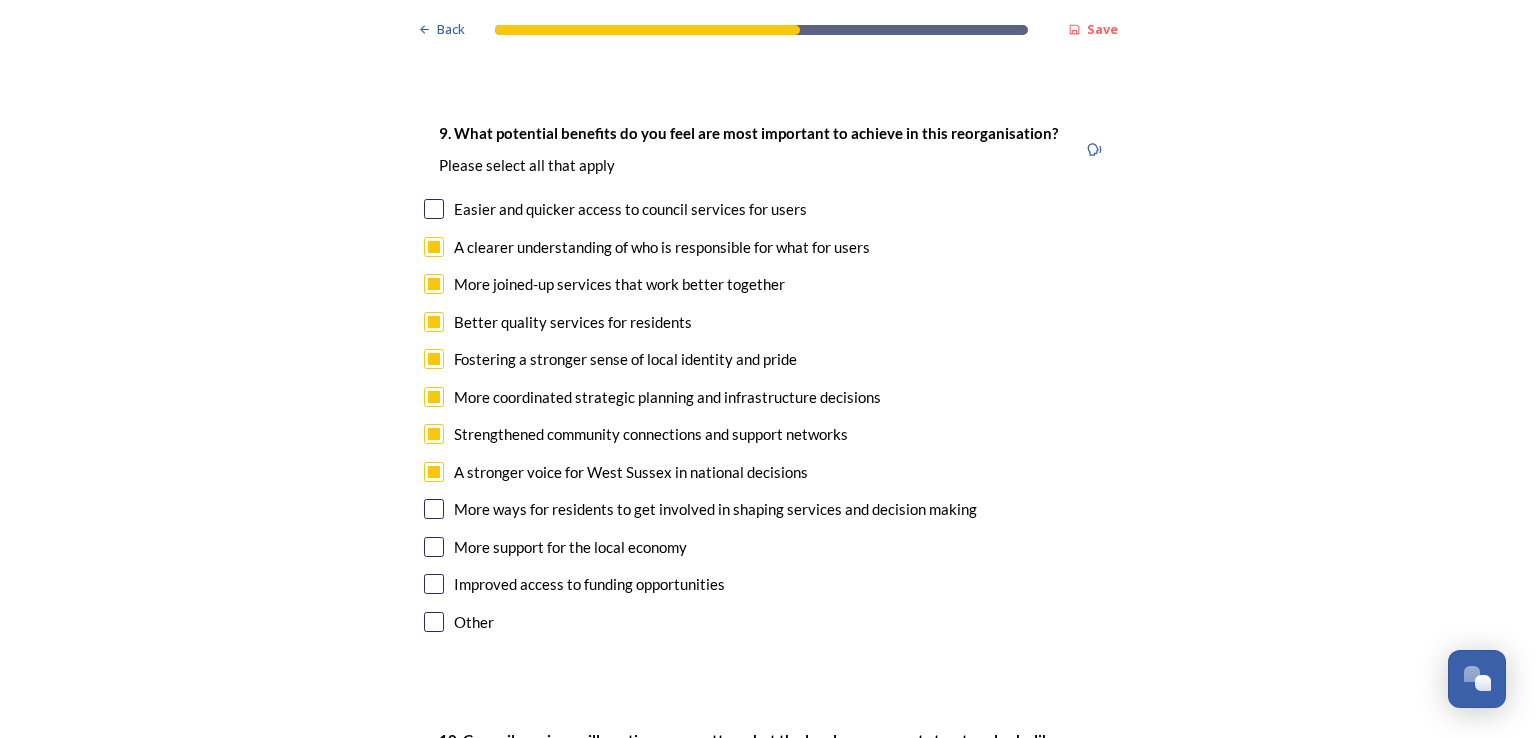 click at bounding box center [434, 509] 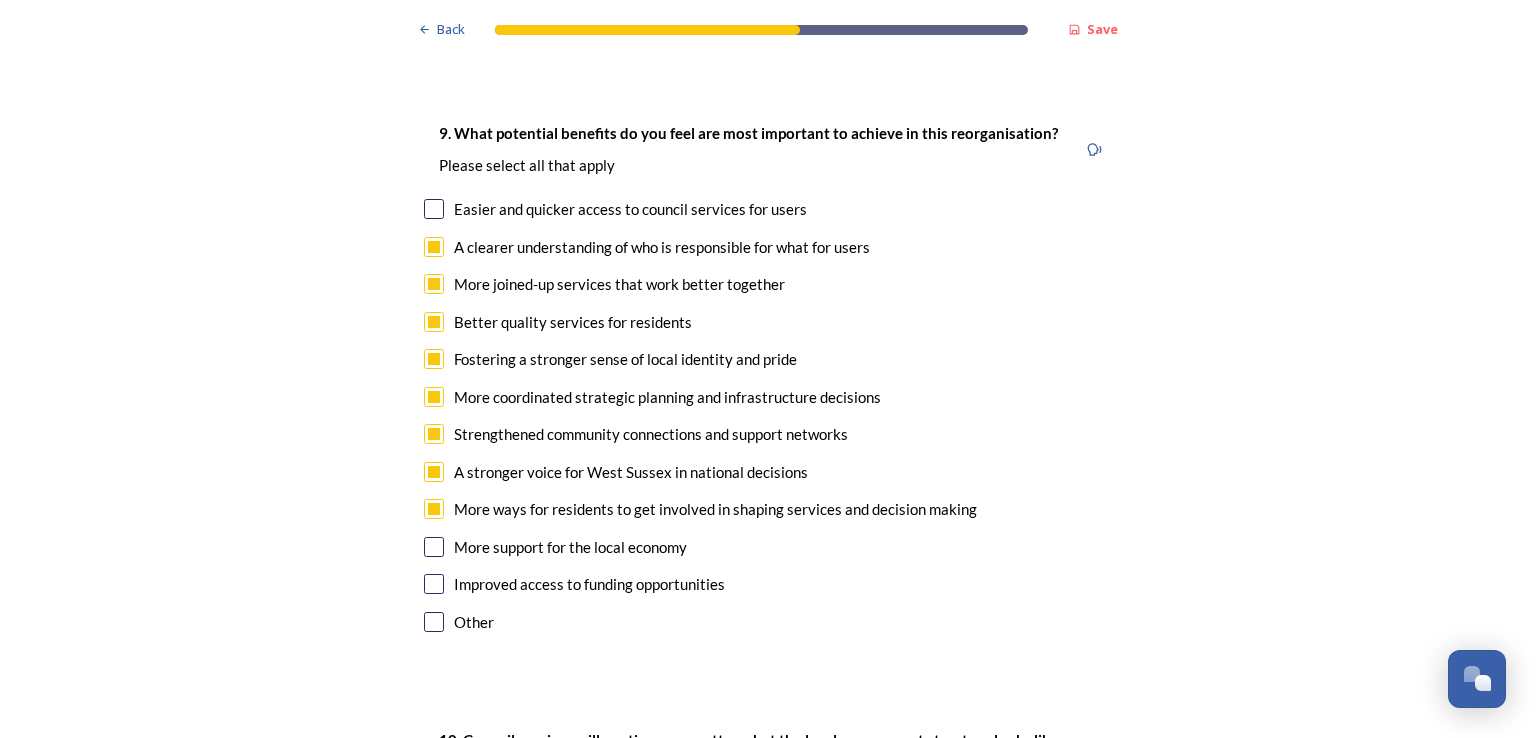 click at bounding box center (434, 547) 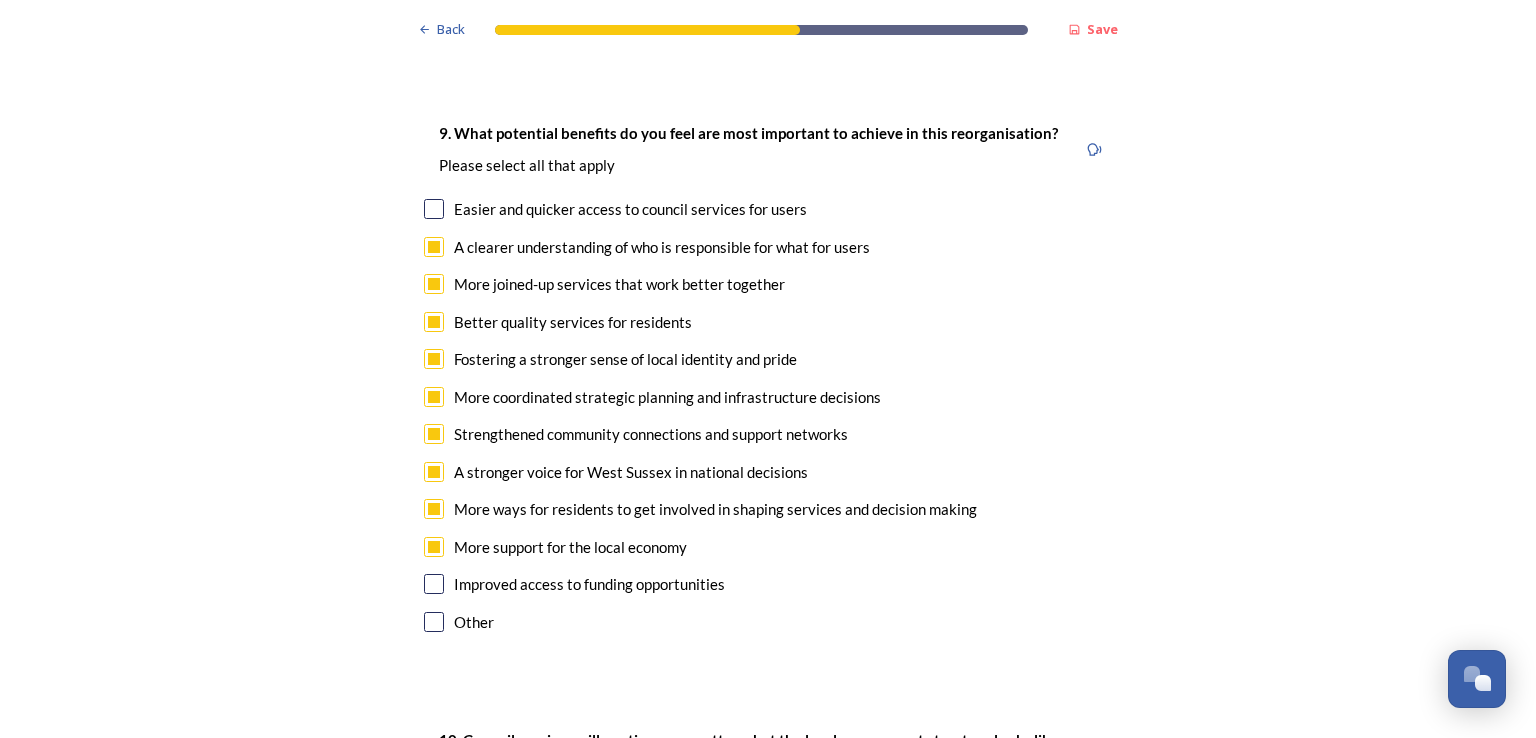 click at bounding box center (434, 584) 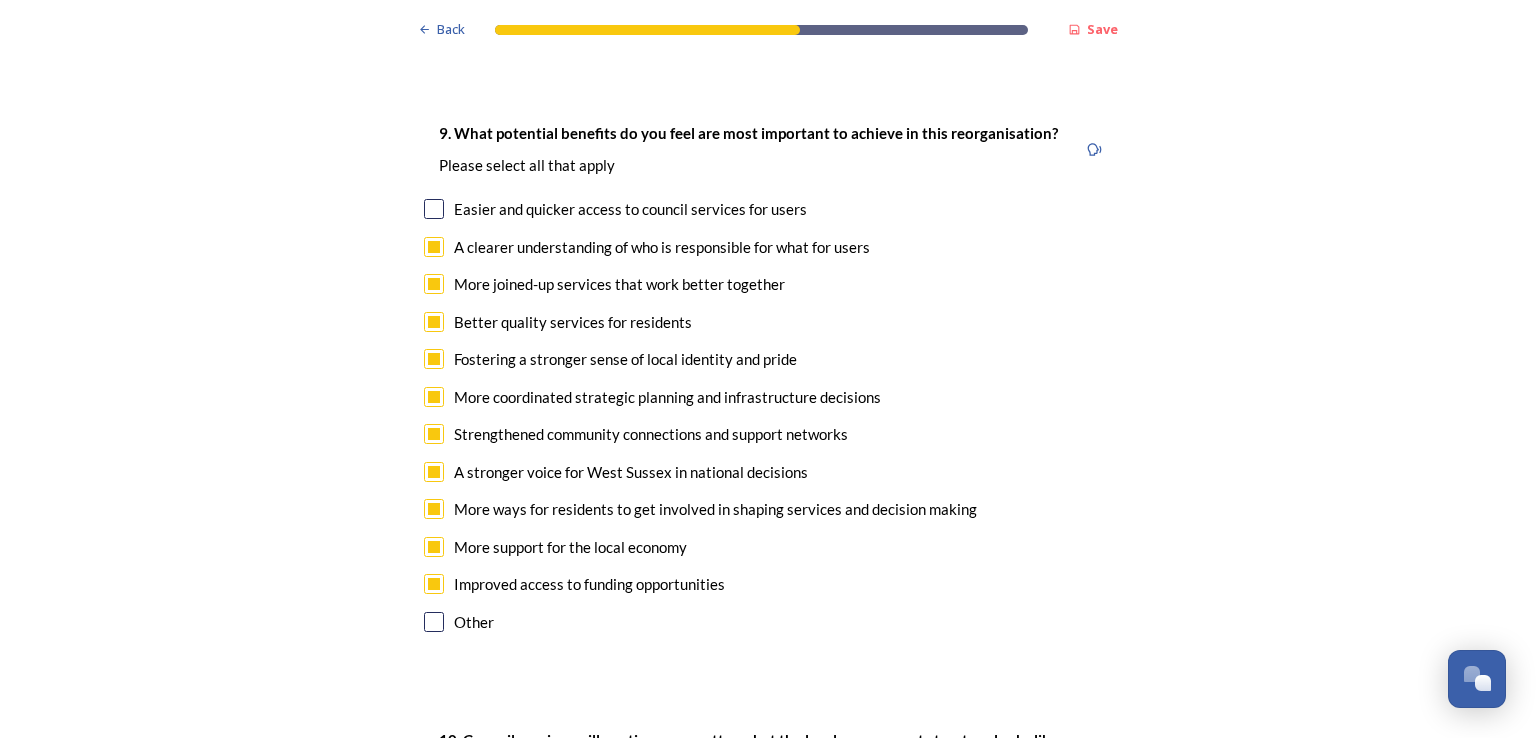 click at bounding box center (434, 209) 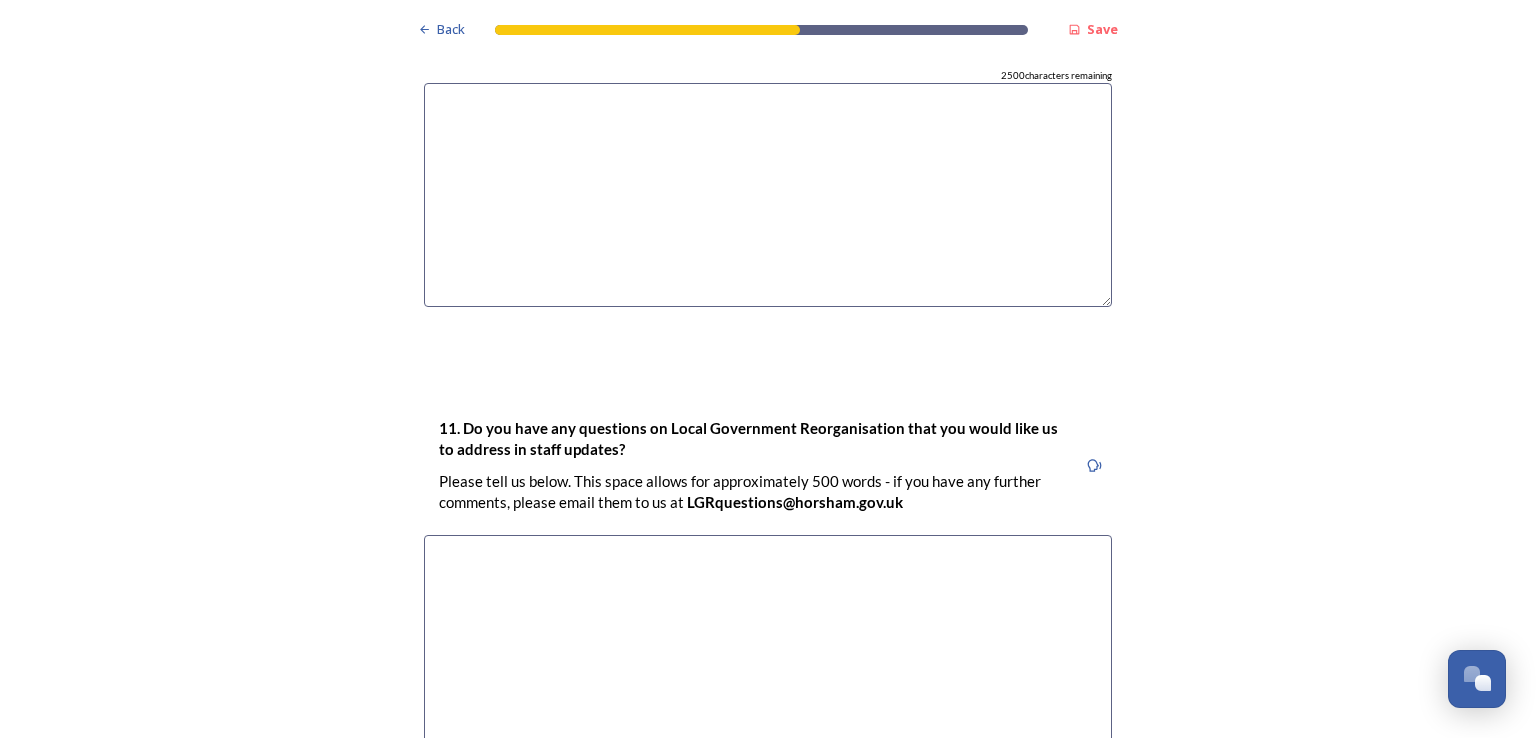 scroll, scrollTop: 5800, scrollLeft: 0, axis: vertical 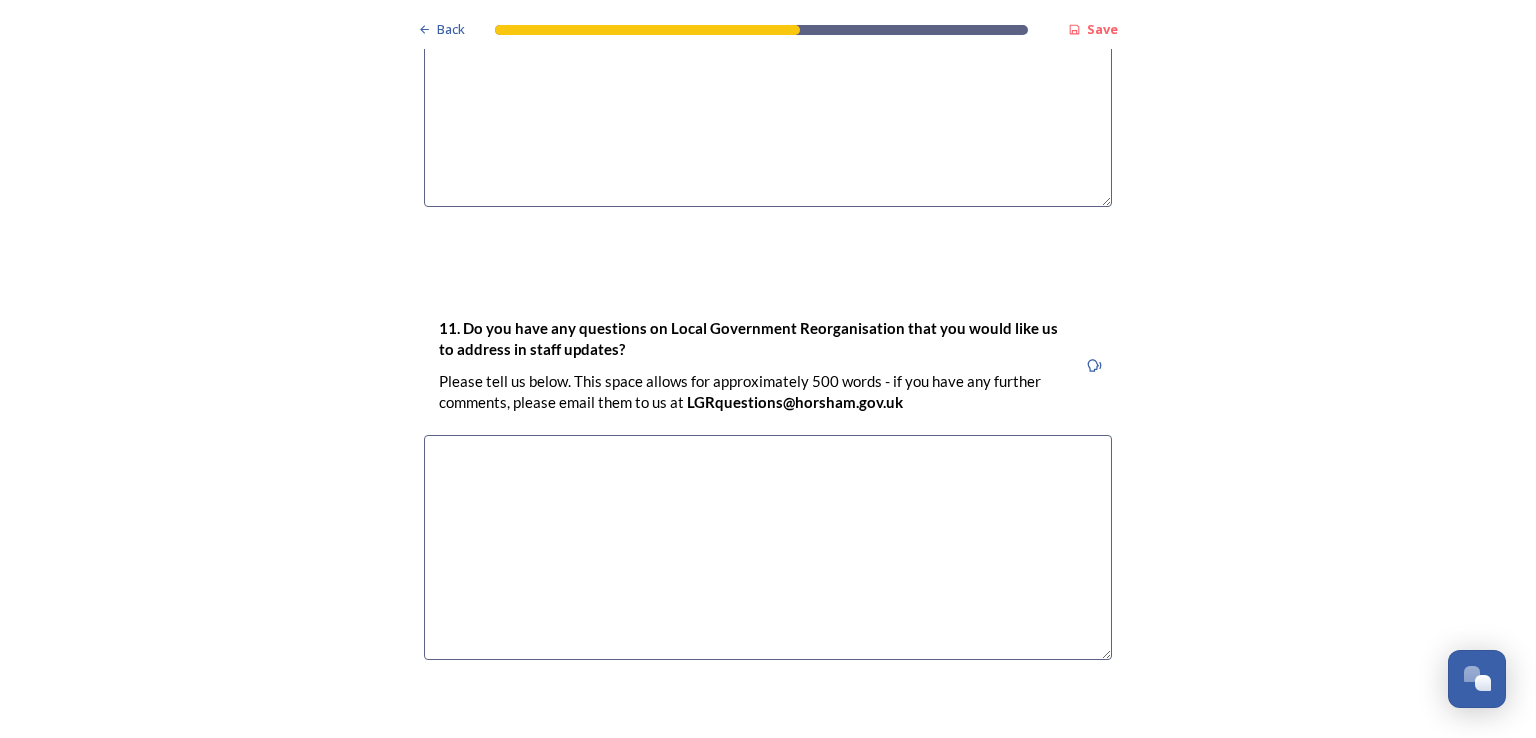 click at bounding box center [768, 547] 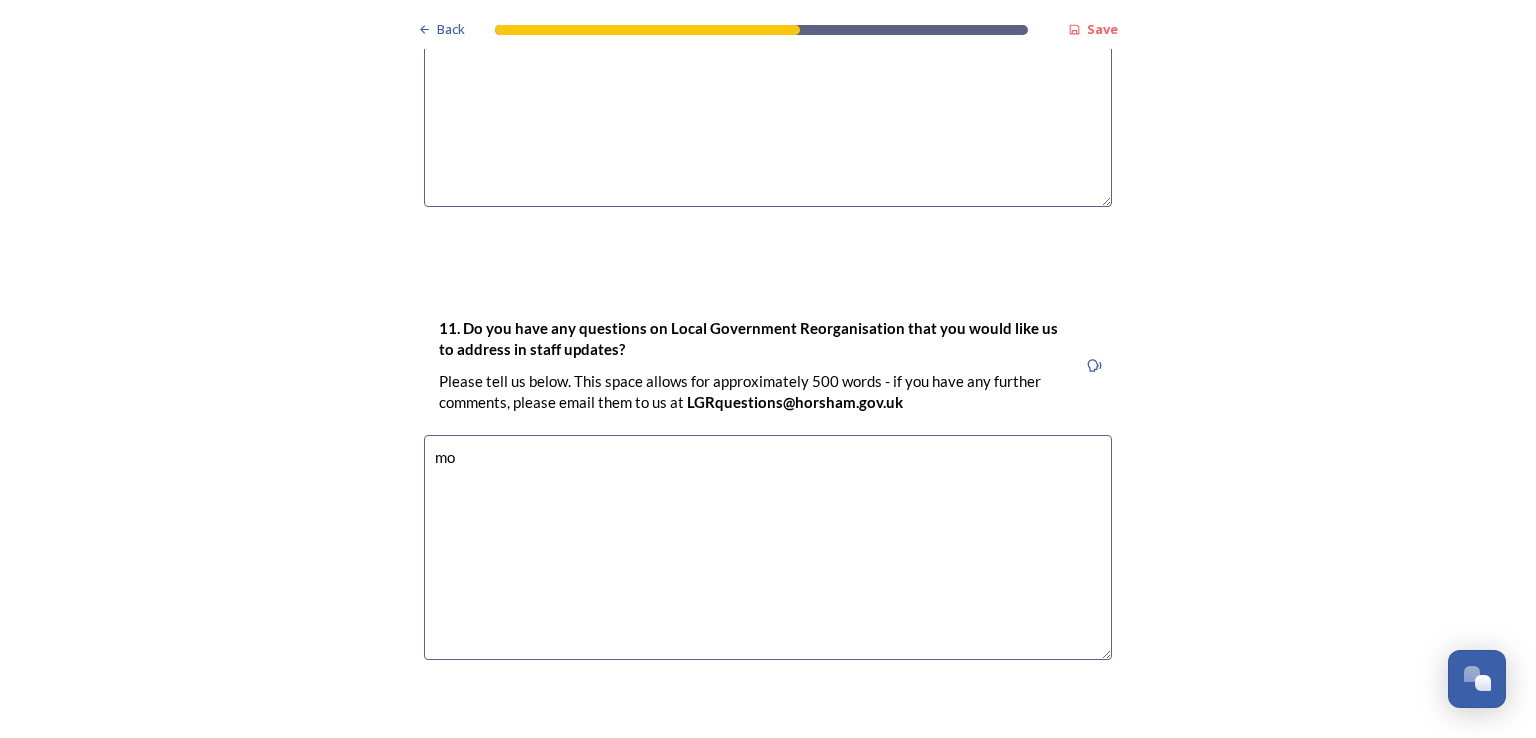 type on "m" 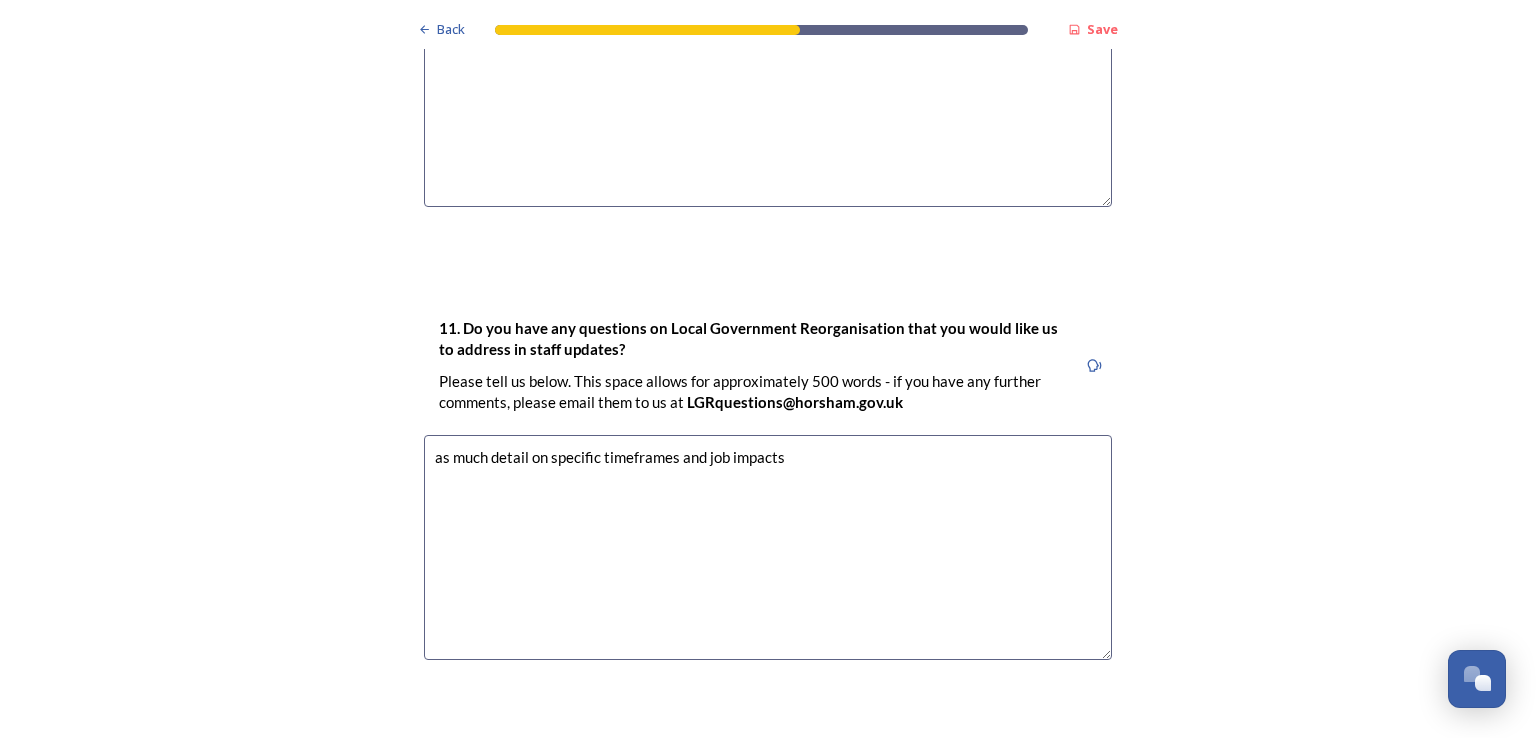 scroll, scrollTop: 5975, scrollLeft: 0, axis: vertical 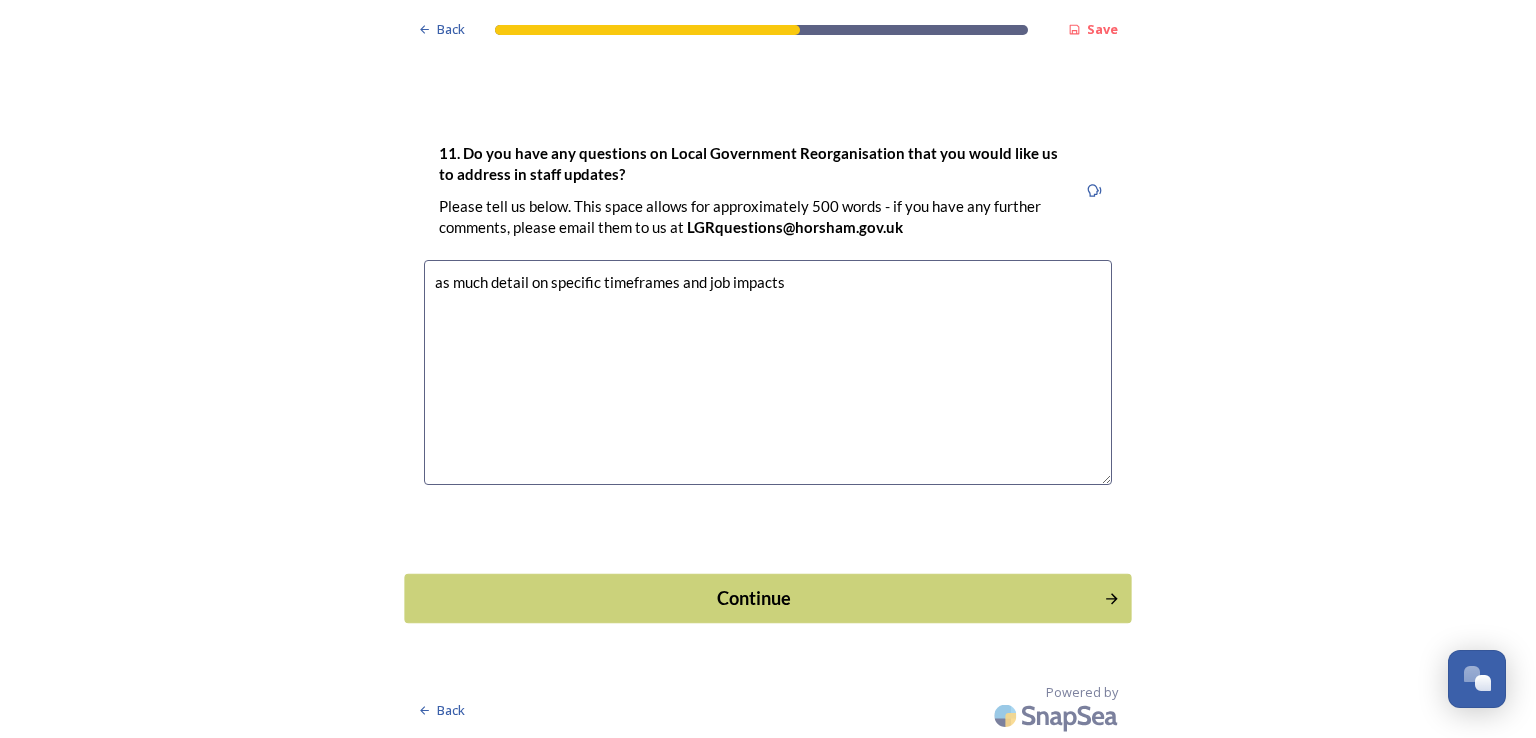 type on "as much detail on specific timeframes and job impacts" 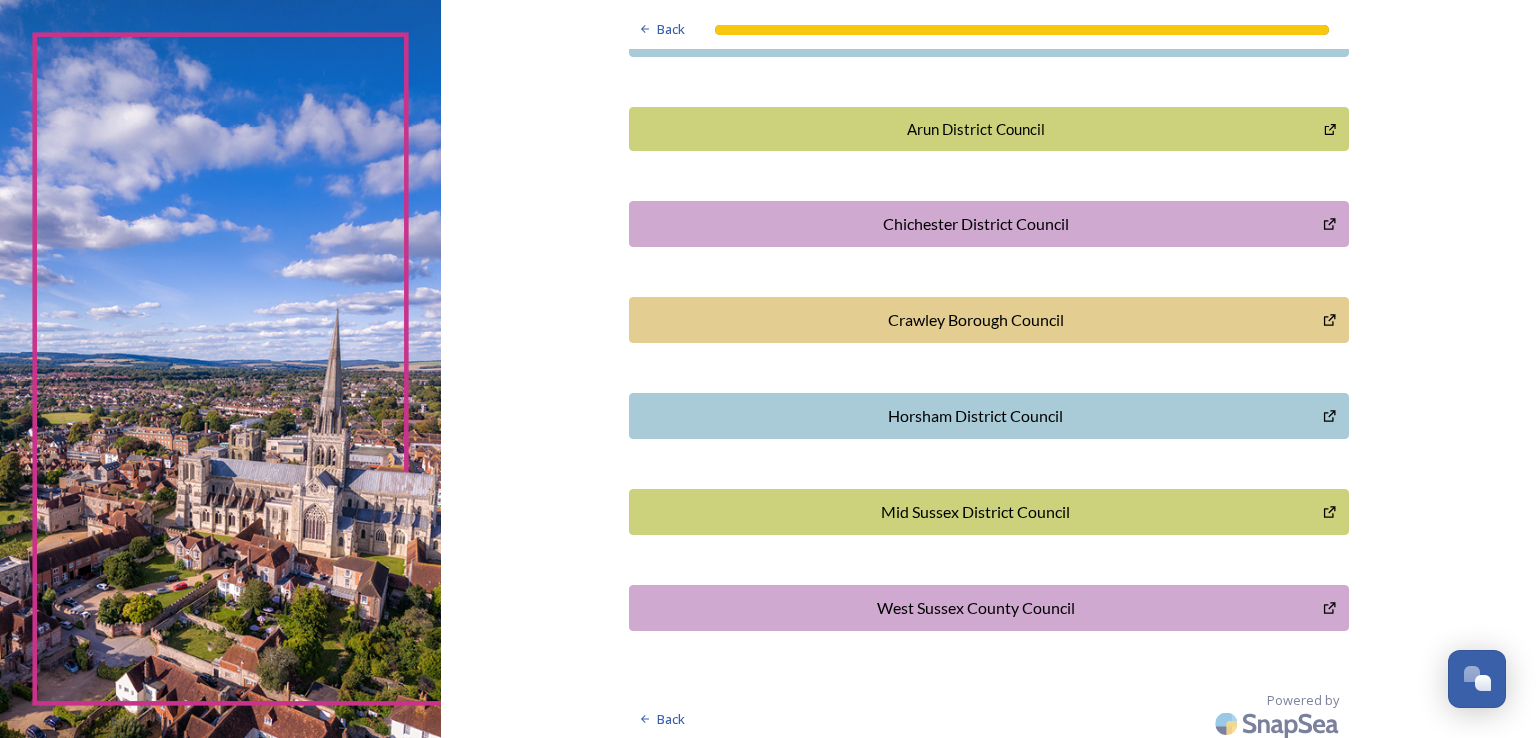 scroll, scrollTop: 548, scrollLeft: 0, axis: vertical 